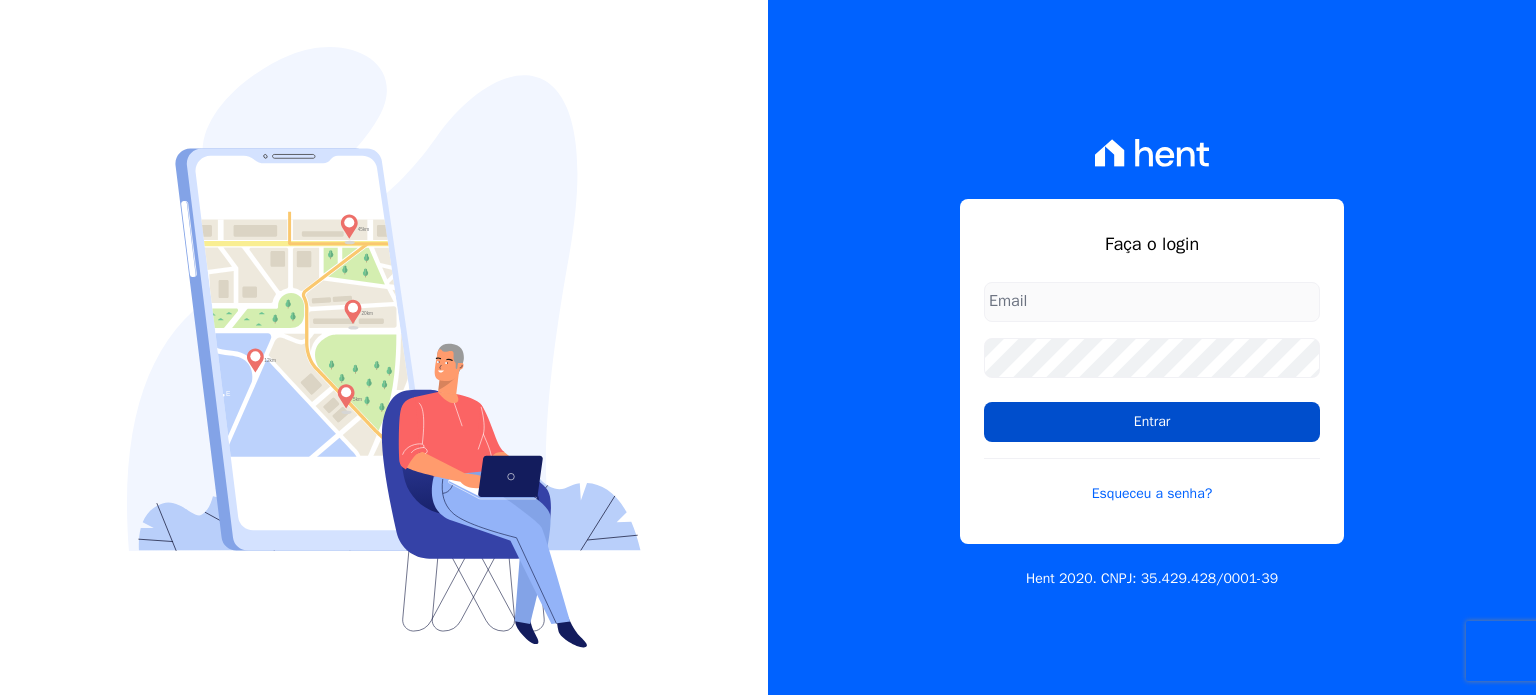 scroll, scrollTop: 0, scrollLeft: 0, axis: both 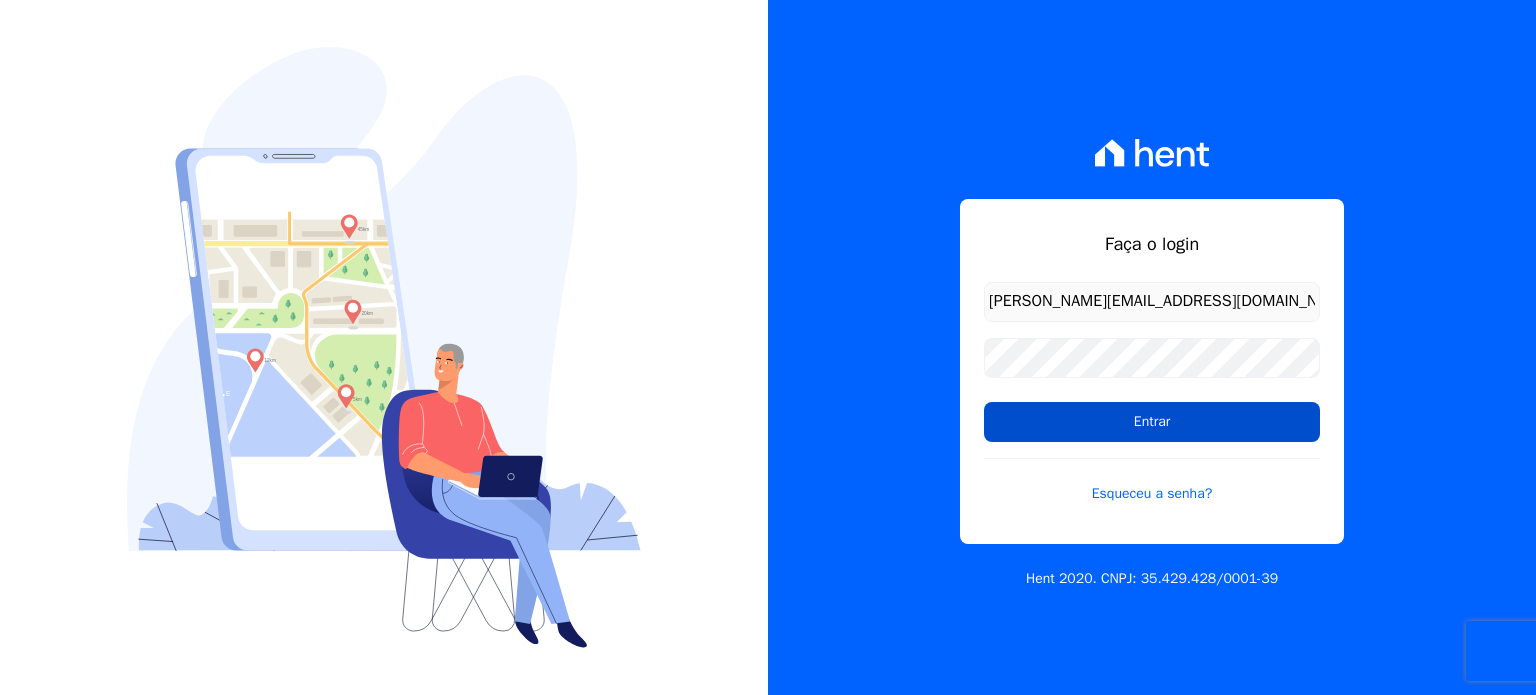 click on "Entrar" at bounding box center (1152, 422) 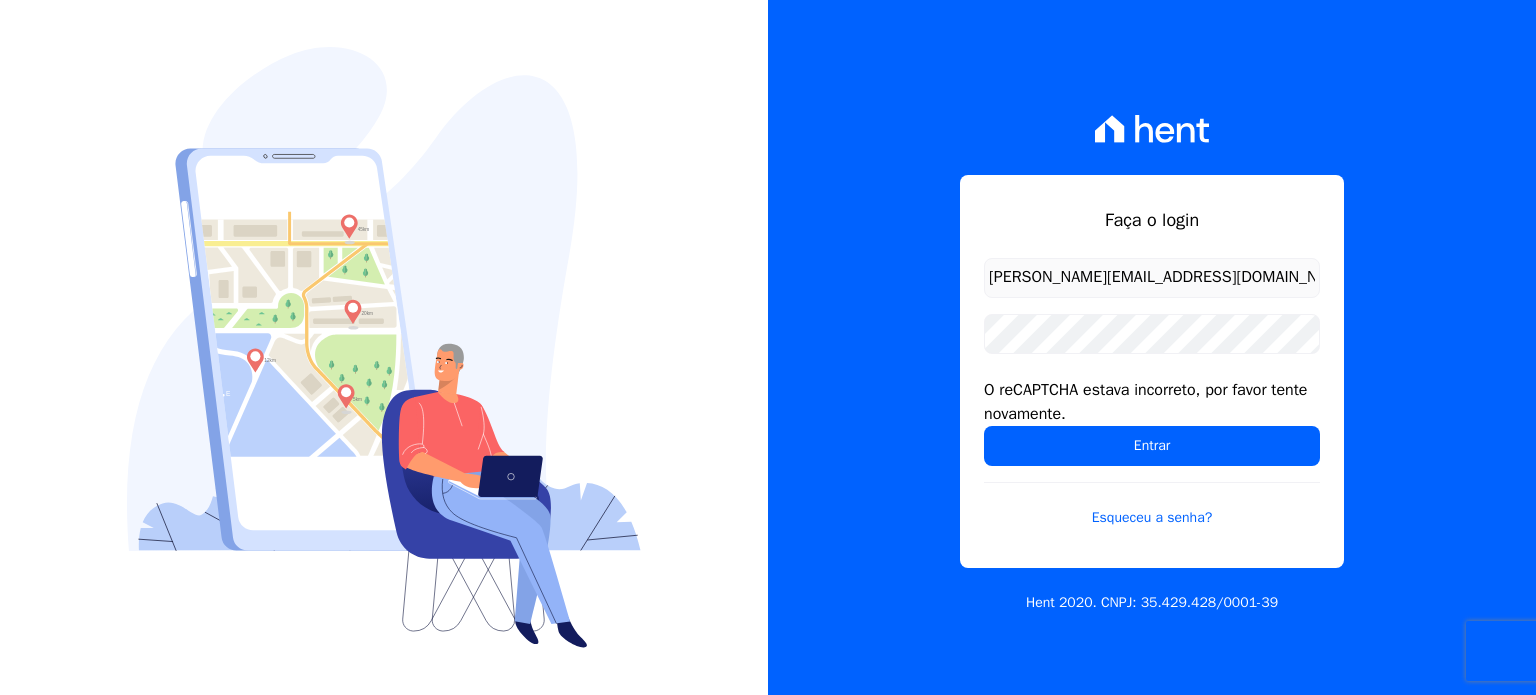 scroll, scrollTop: 0, scrollLeft: 0, axis: both 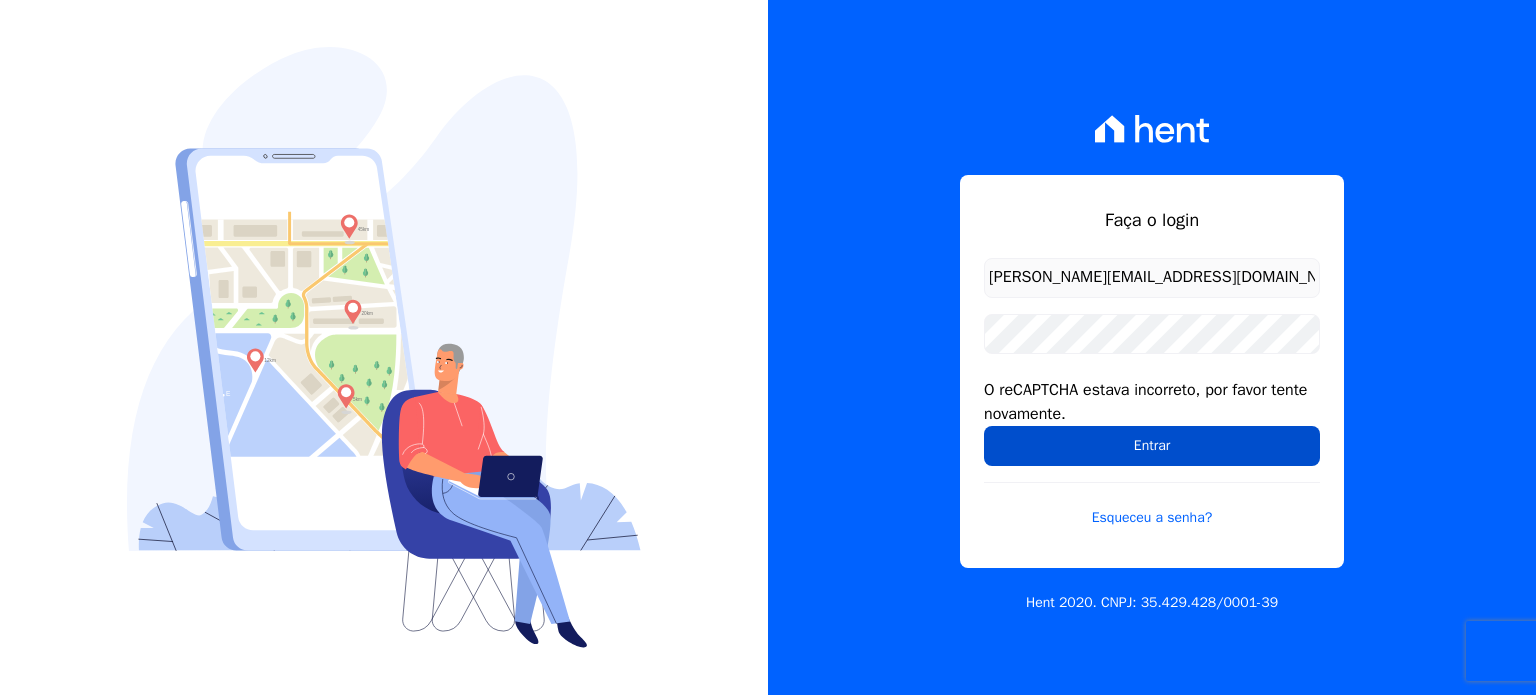 click on "Entrar" at bounding box center [1152, 446] 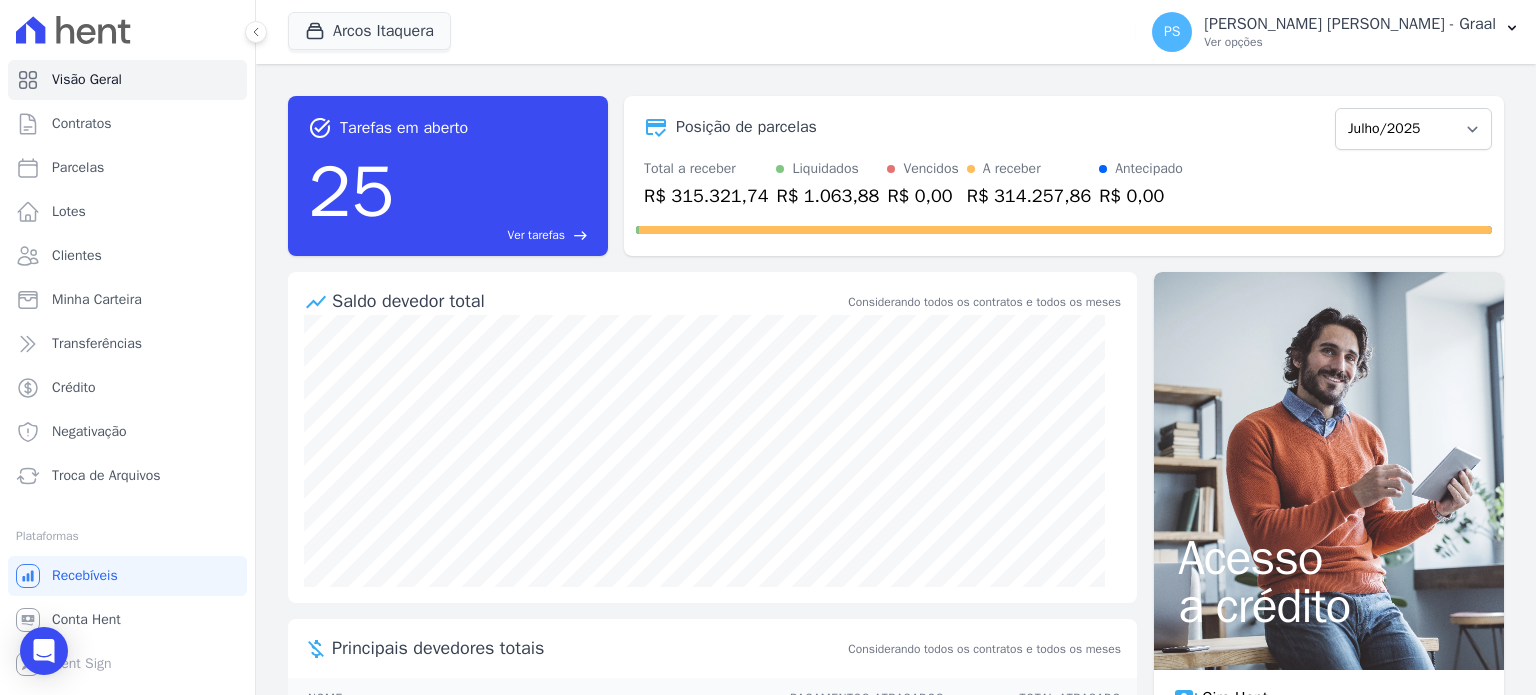 scroll, scrollTop: 0, scrollLeft: 0, axis: both 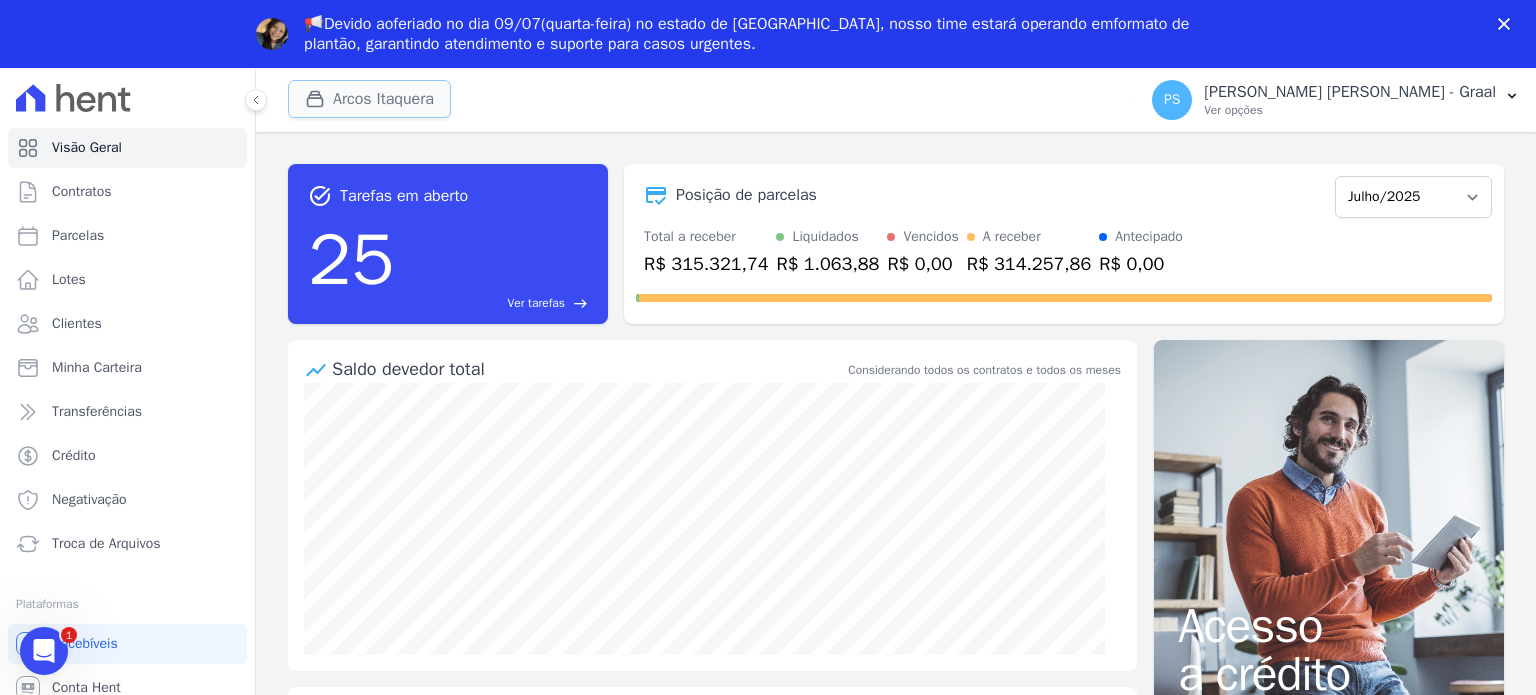 click on "Arcos Itaquera" at bounding box center (369, 99) 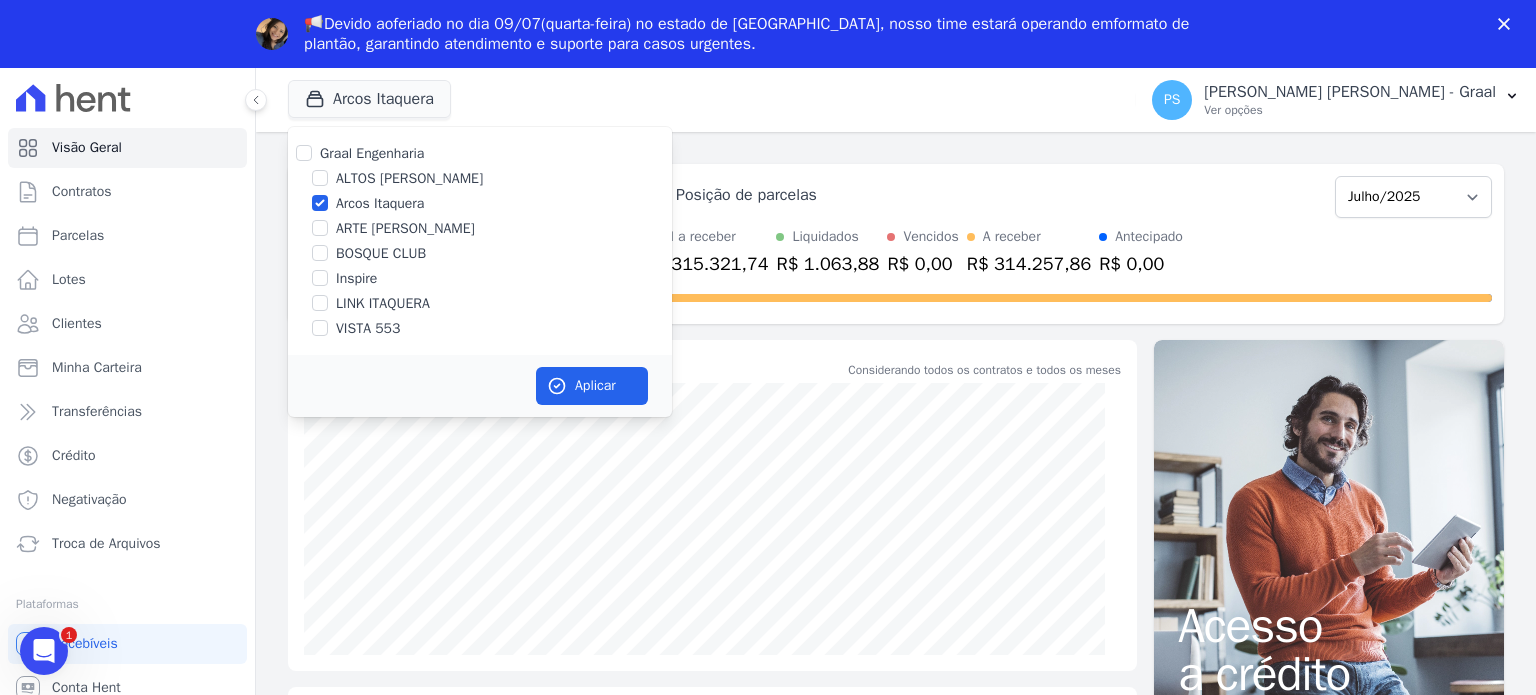 click on "LINK ITAQUERA" at bounding box center [383, 303] 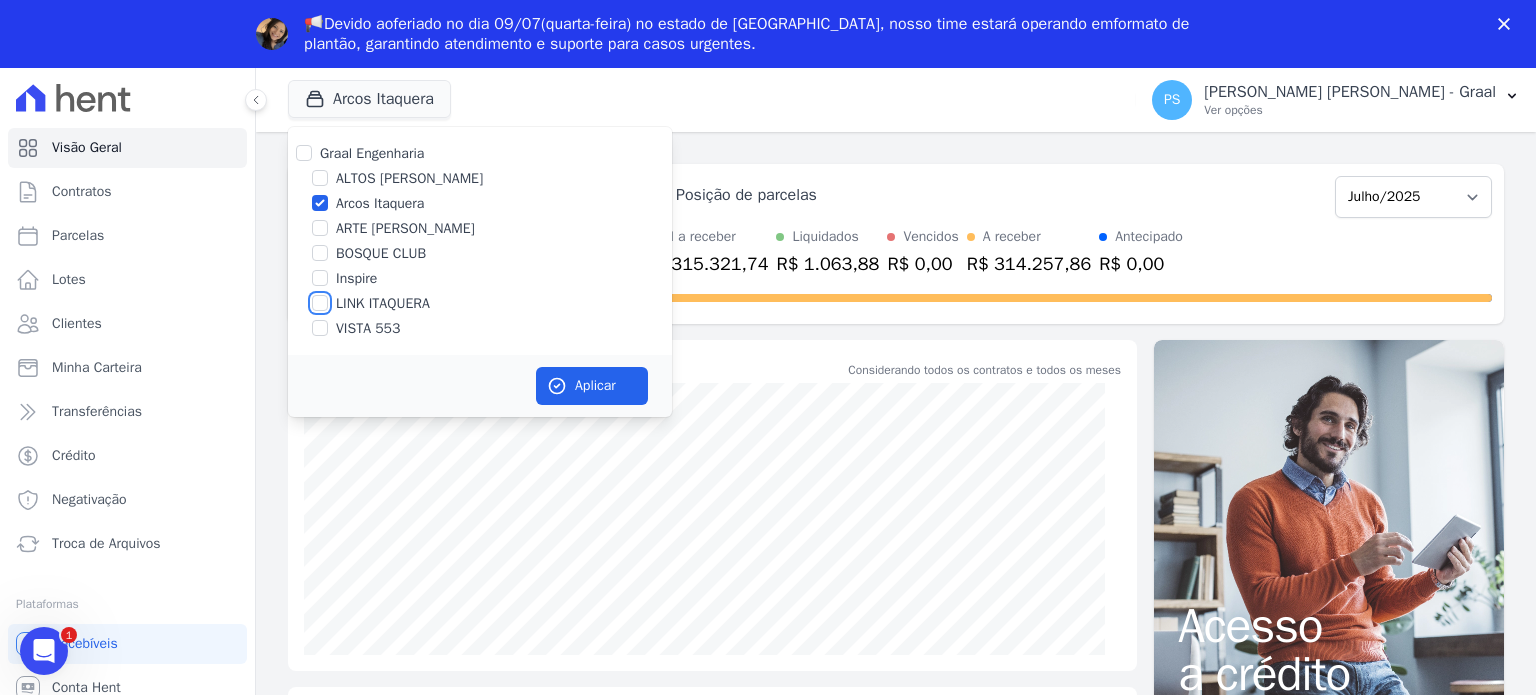 checkbox on "true" 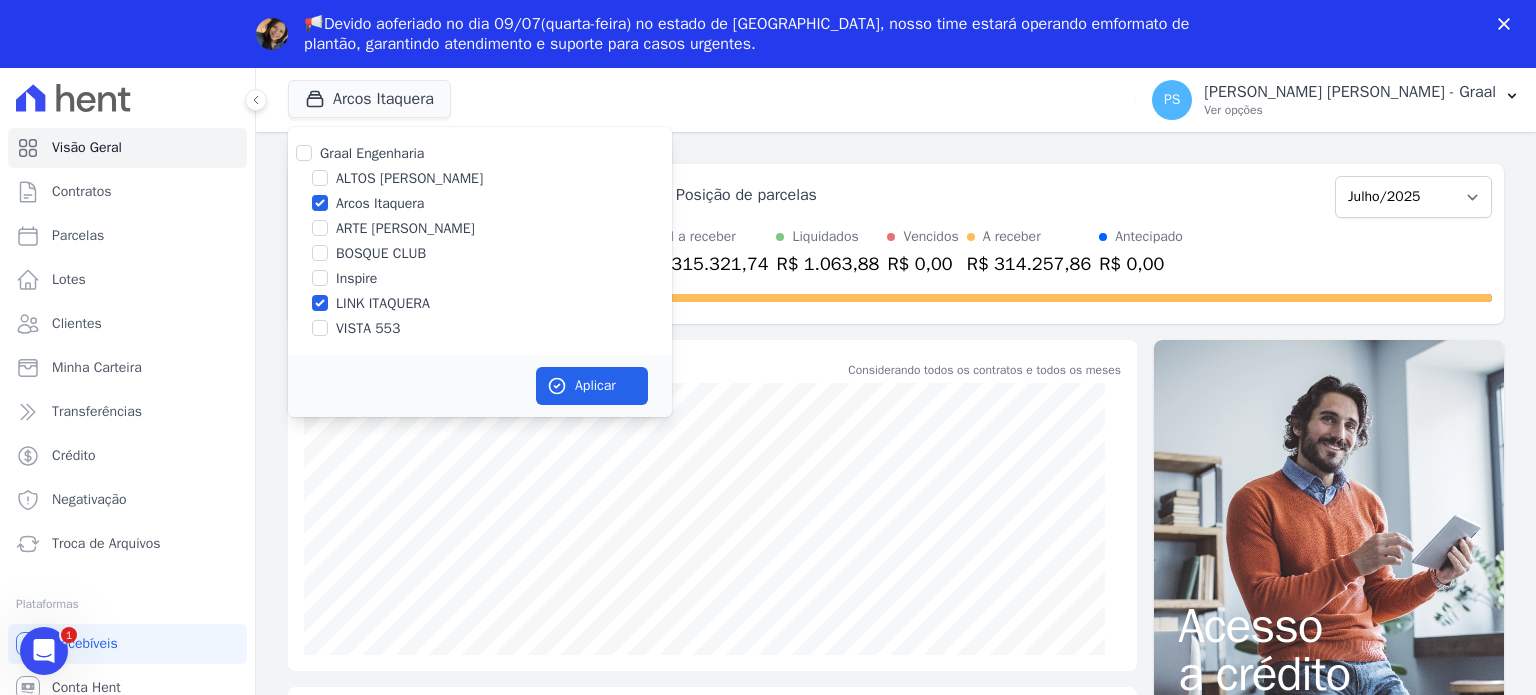 click on "Arcos Itaquera" at bounding box center (380, 203) 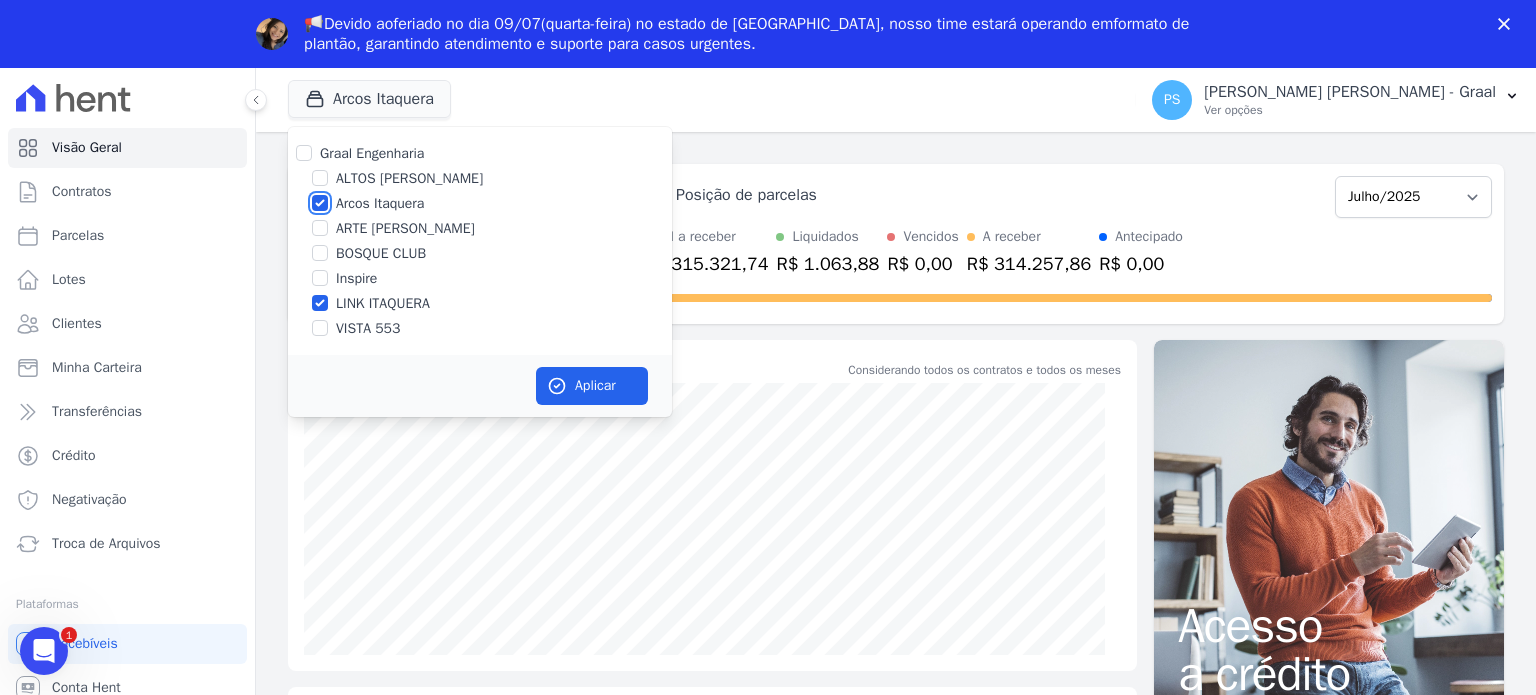 checkbox on "false" 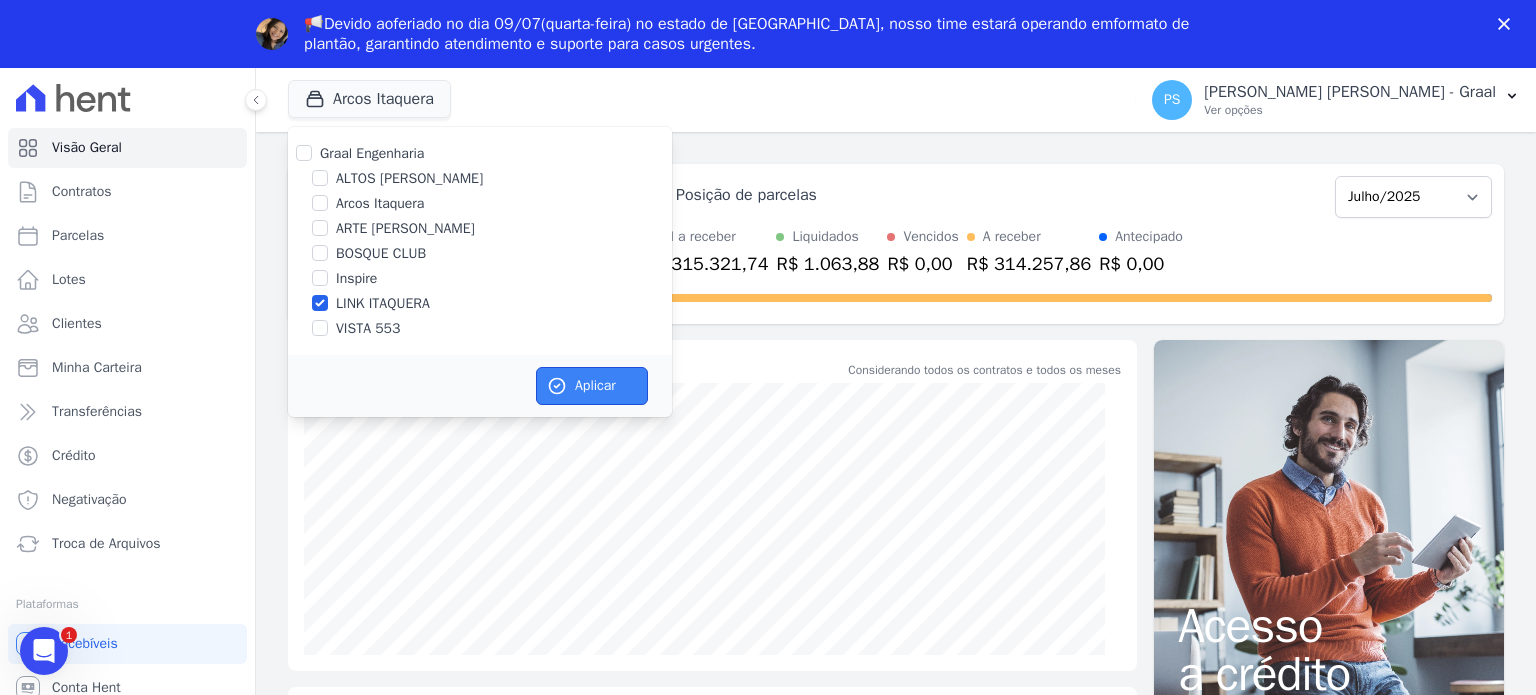 click on "Aplicar" at bounding box center [592, 386] 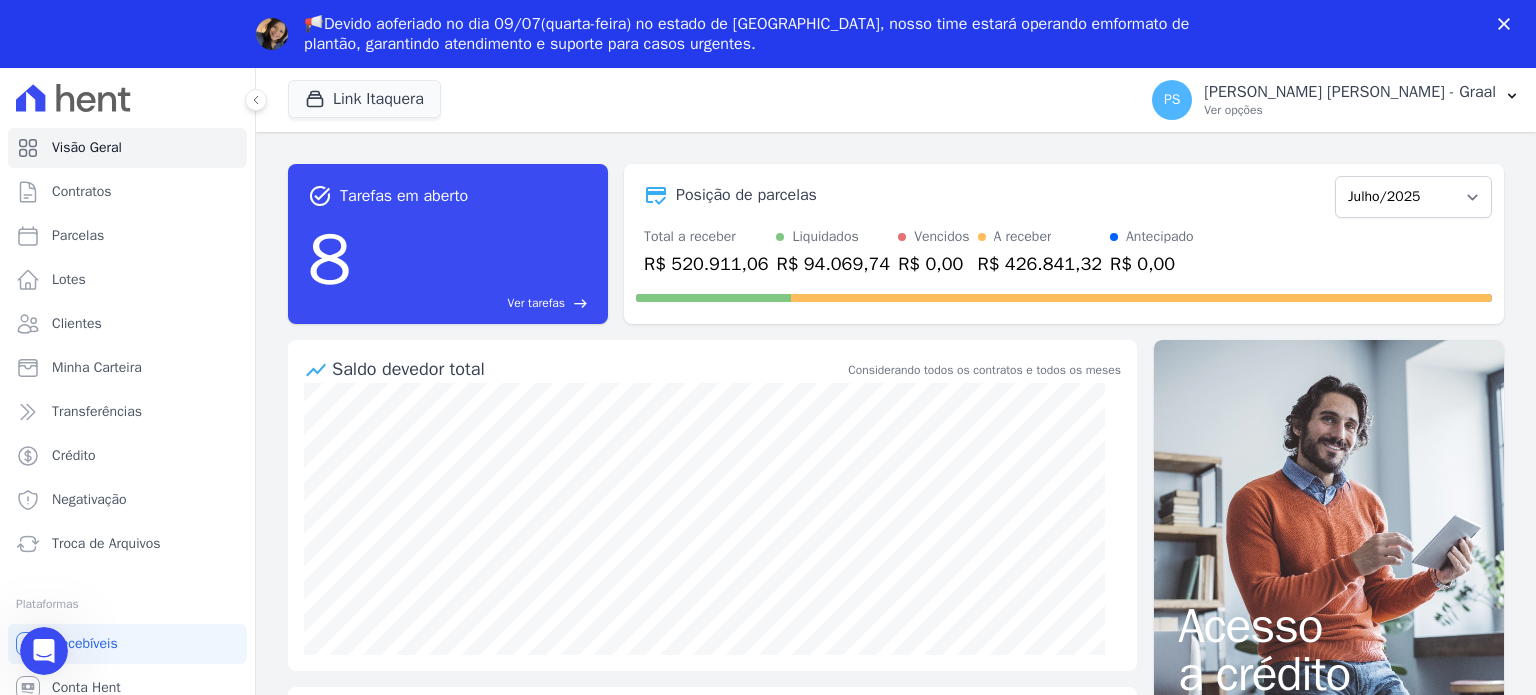 scroll, scrollTop: 0, scrollLeft: 0, axis: both 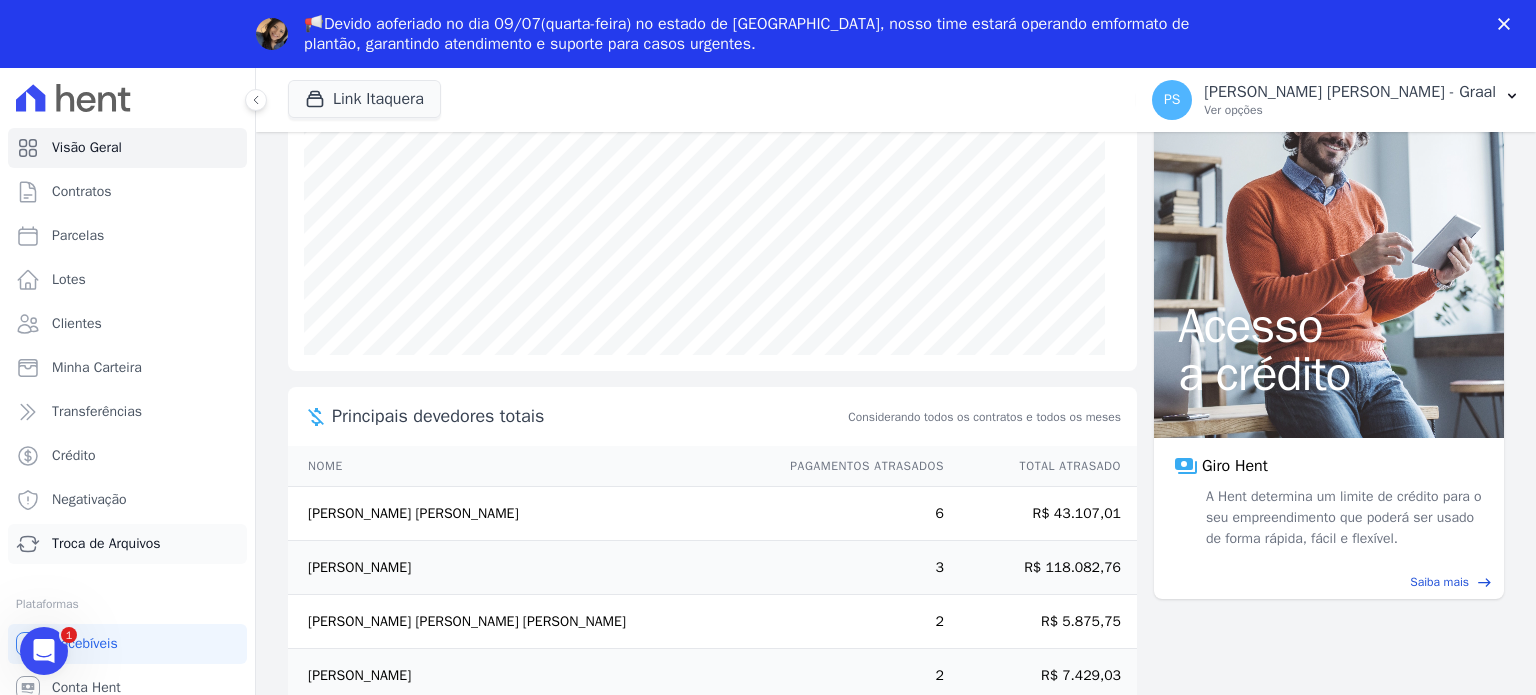 click on "Troca de Arquivos" at bounding box center [106, 544] 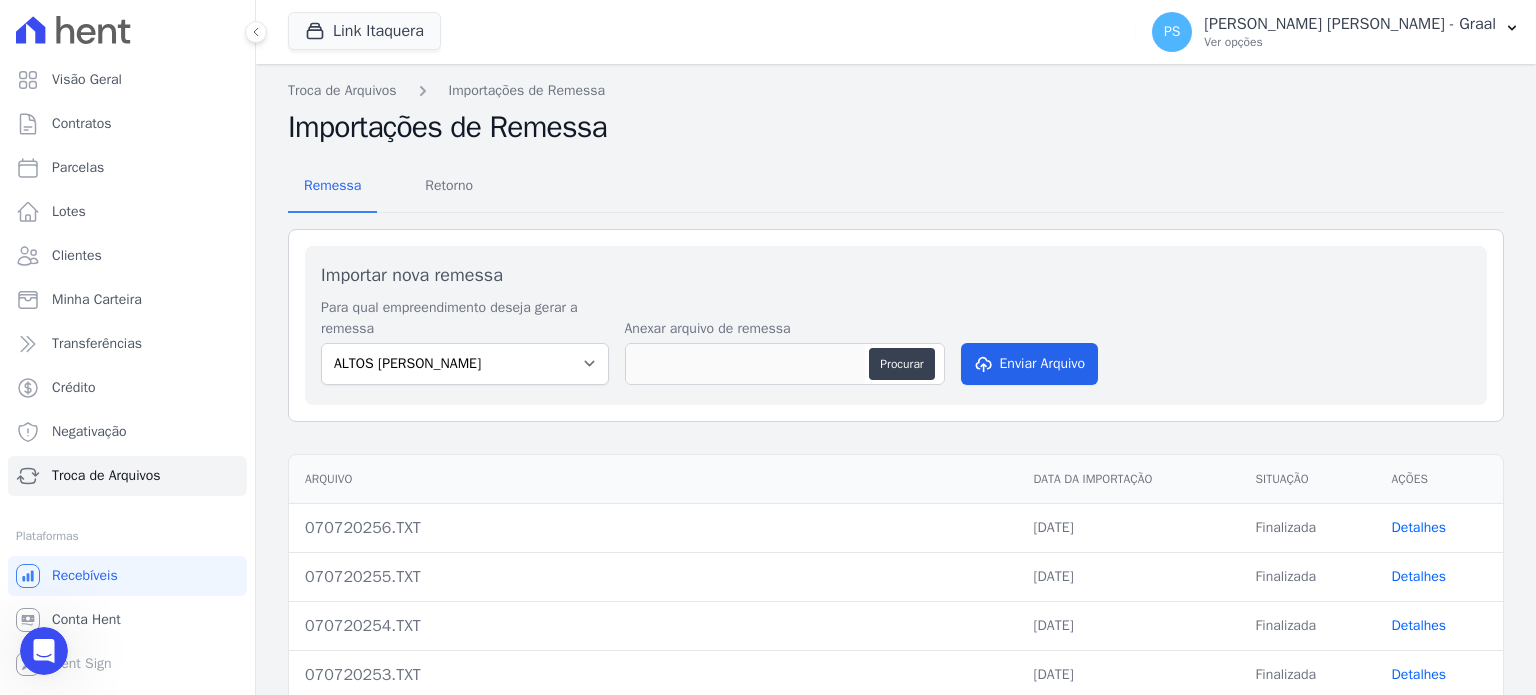 scroll, scrollTop: 0, scrollLeft: 0, axis: both 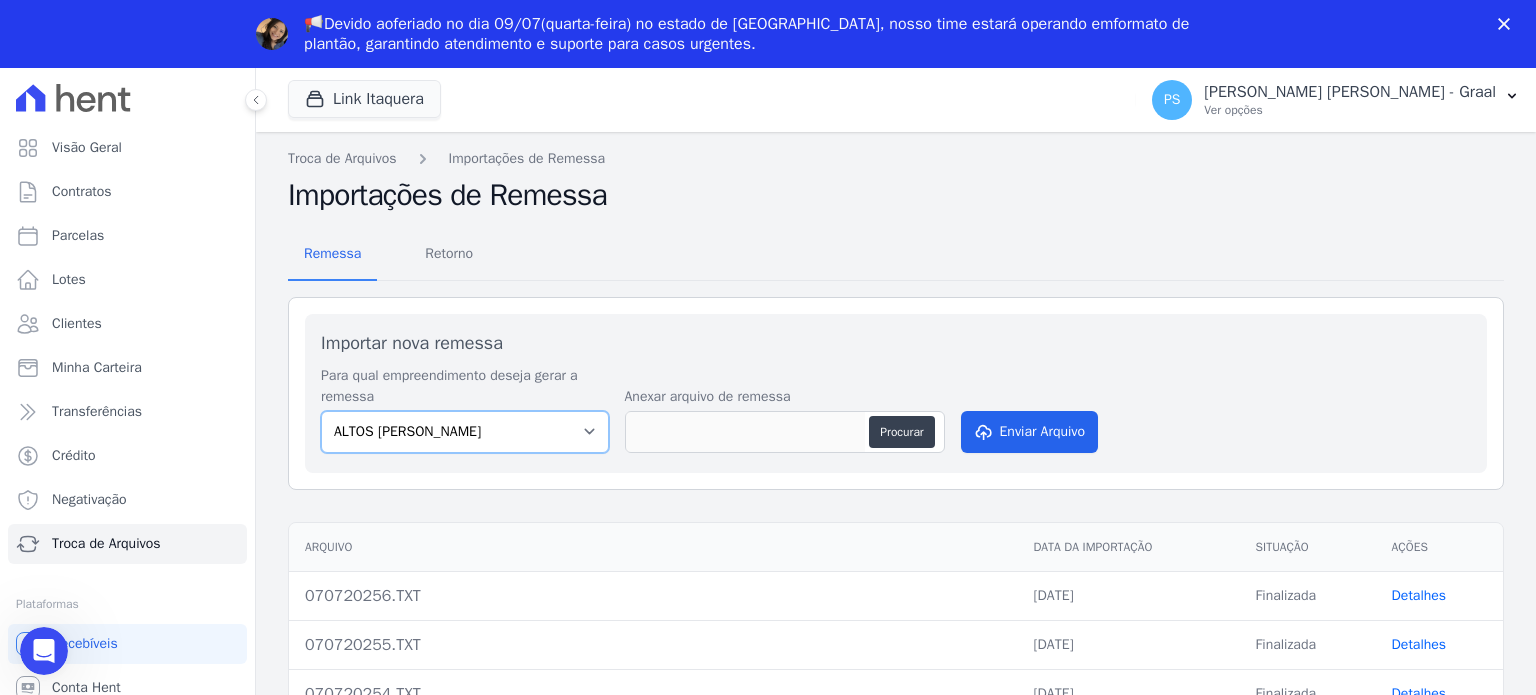 click on "ALTOS DE SANTANA
Arcos Itaquera
ARTE VILA MATILDE
BOSQUE CLUB
Inspire
LINK ITAQUERA
VISTA 553" at bounding box center [465, 432] 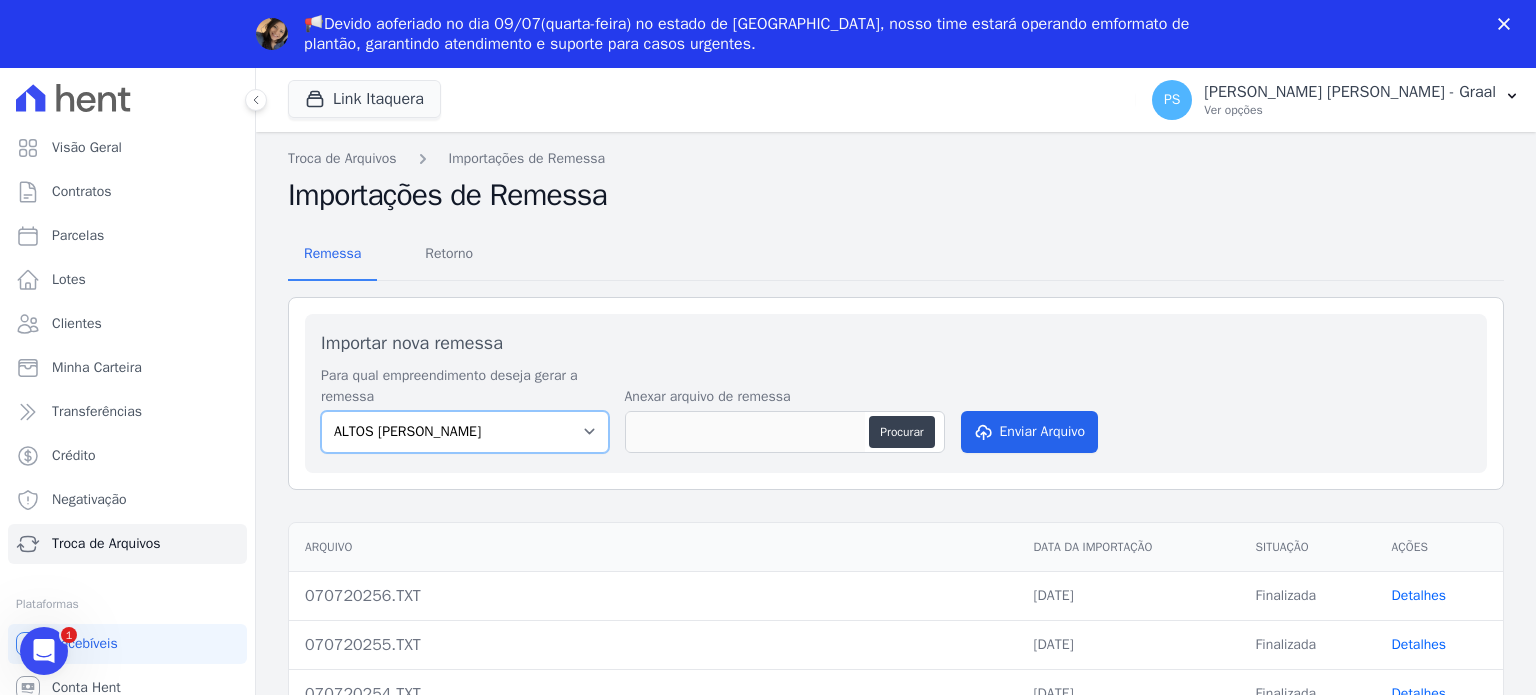select on "798d34ef-1a76-4a01-aecd-278a2202ade3" 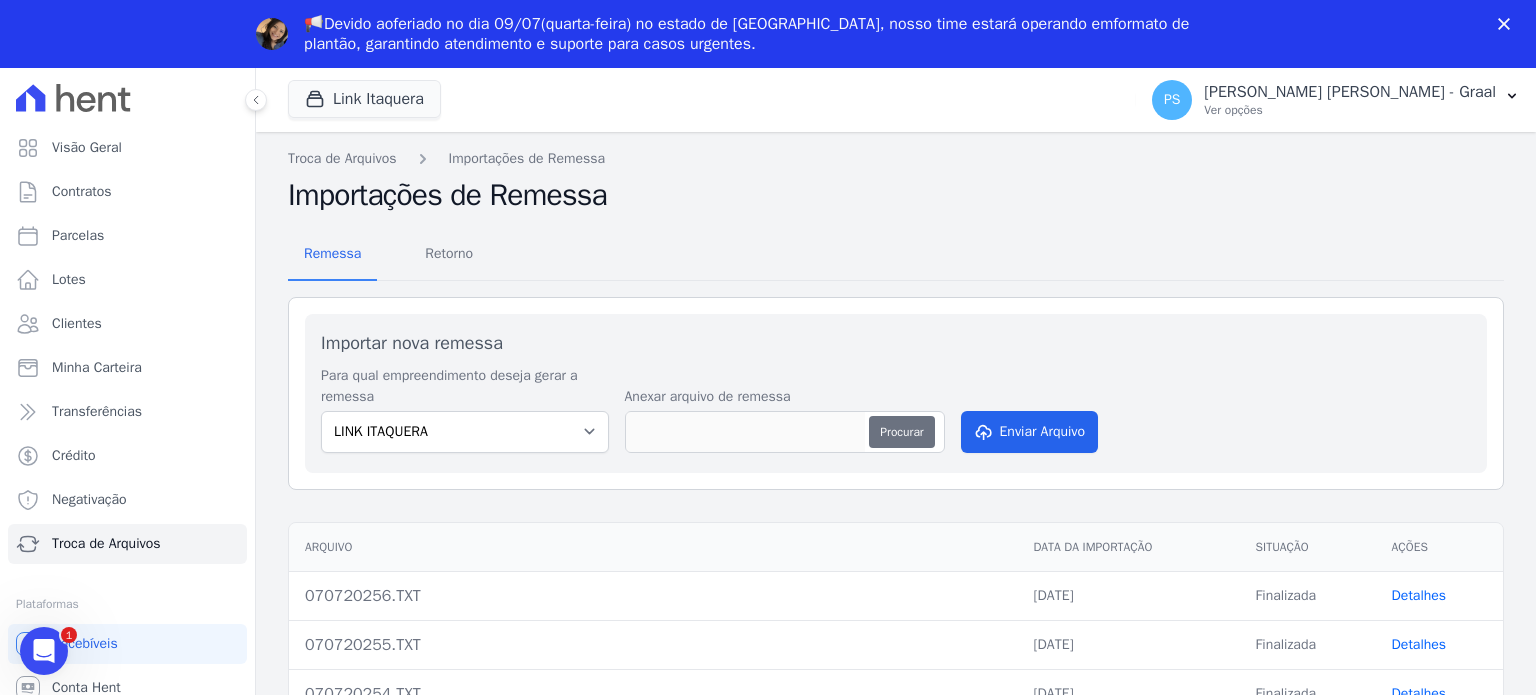 click on "Procurar" at bounding box center (901, 432) 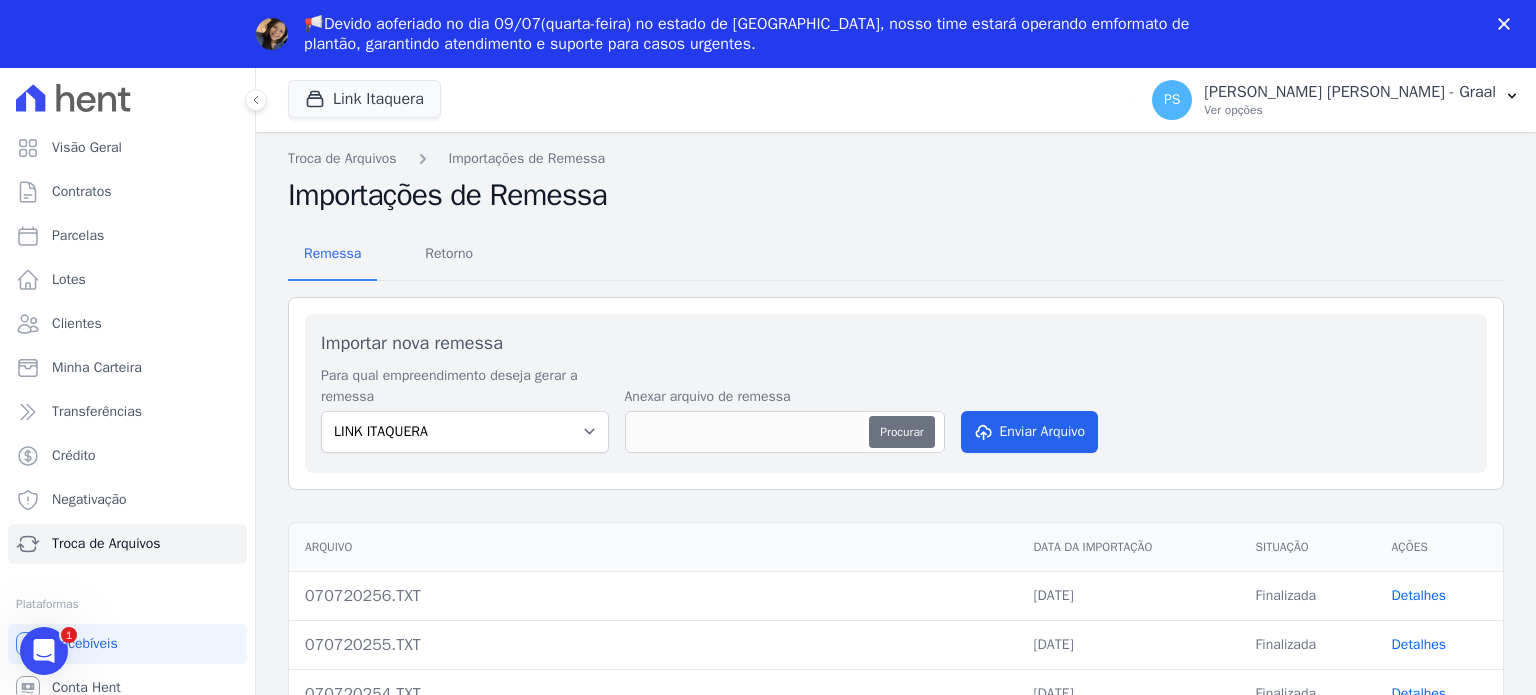 type on "080720257.TXT" 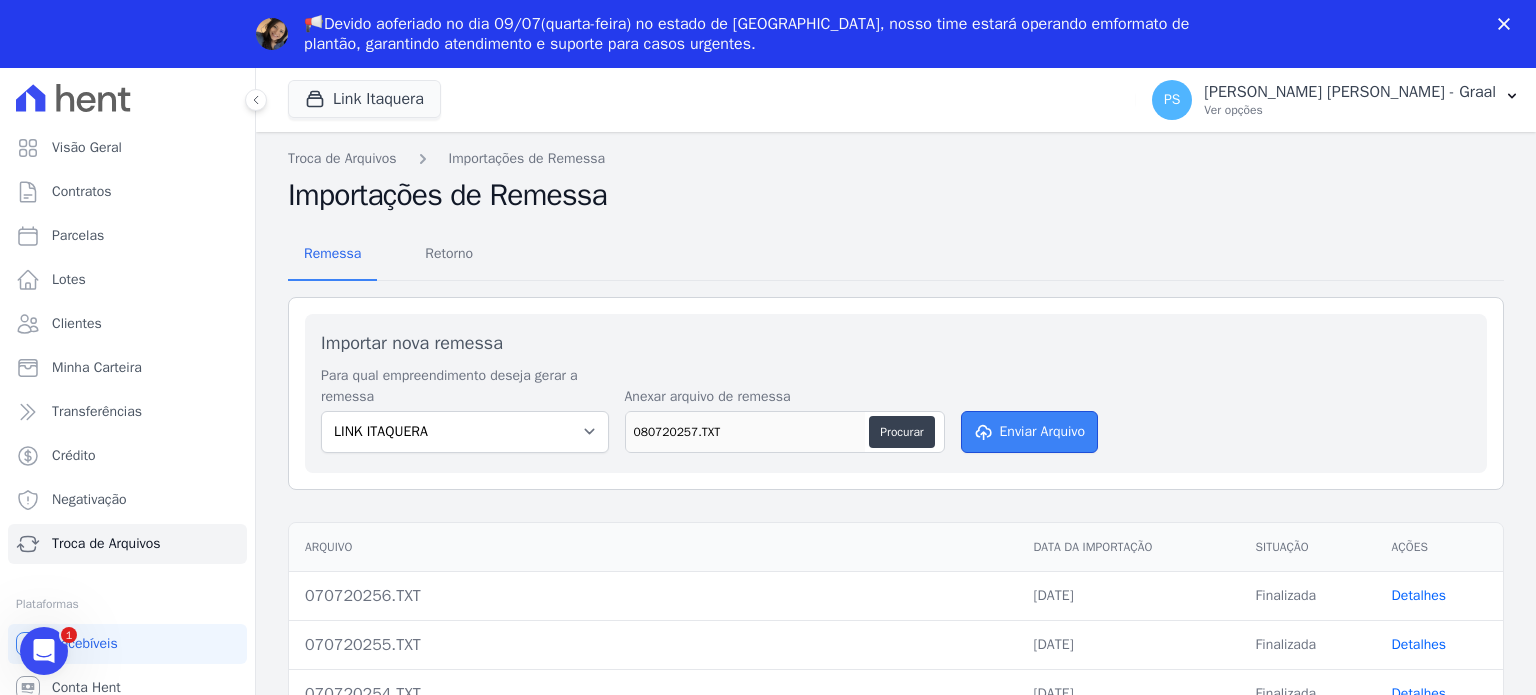 click on "Enviar Arquivo" at bounding box center [1030, 432] 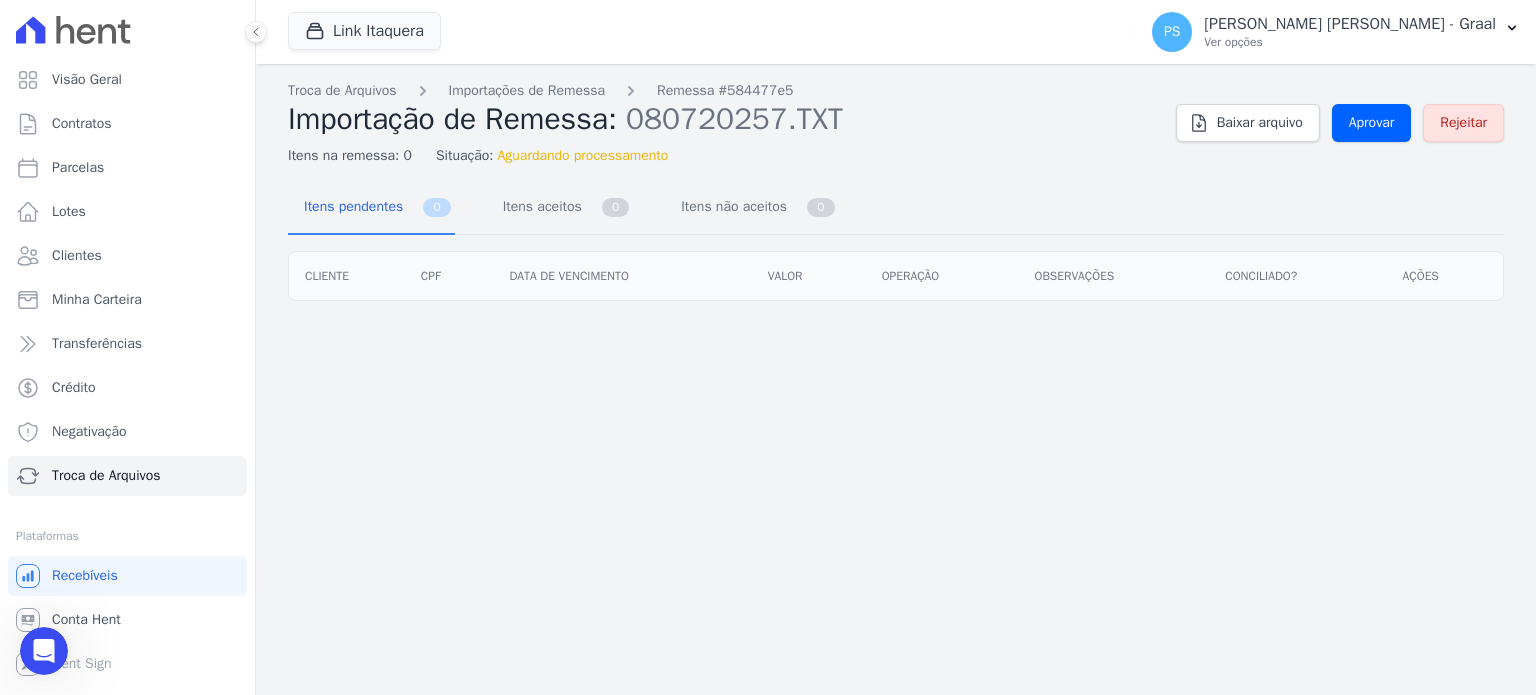 scroll, scrollTop: 0, scrollLeft: 0, axis: both 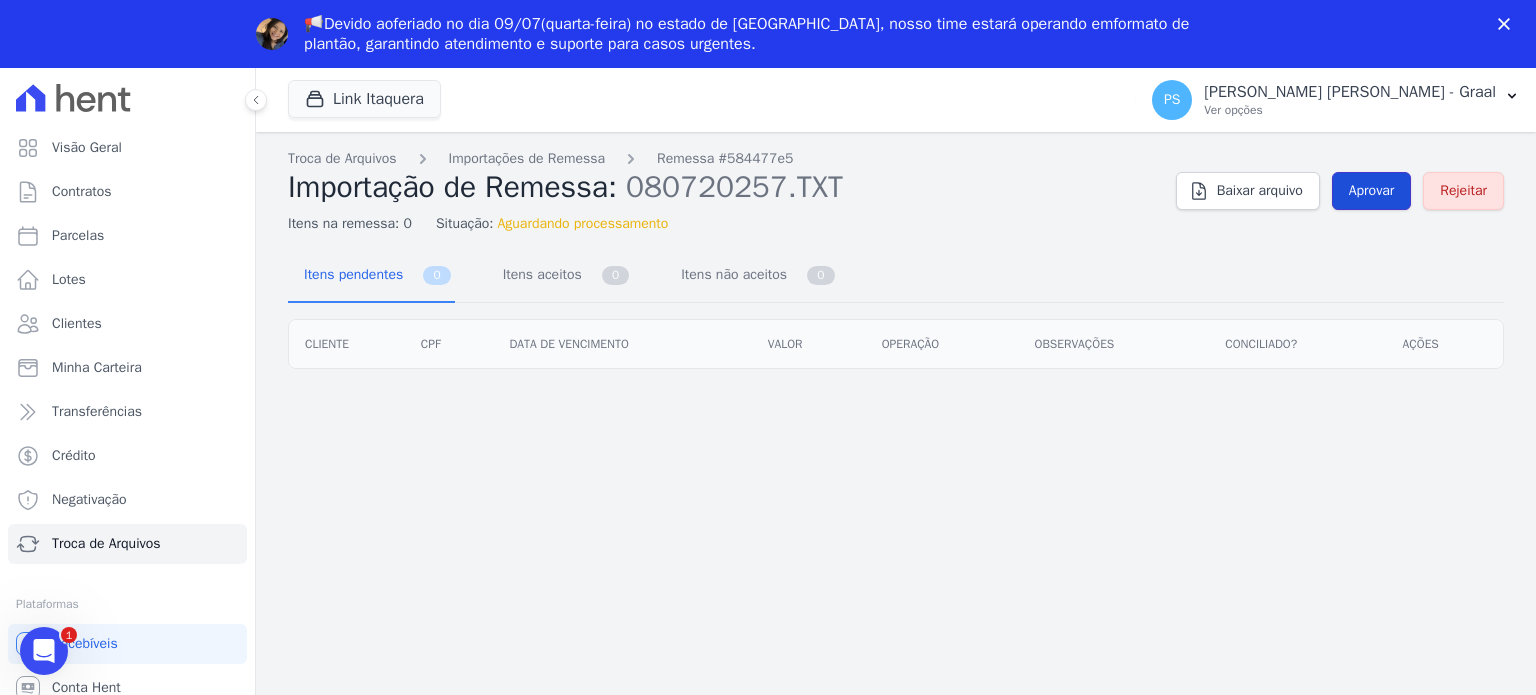 click on "Aprovar" at bounding box center (1372, 191) 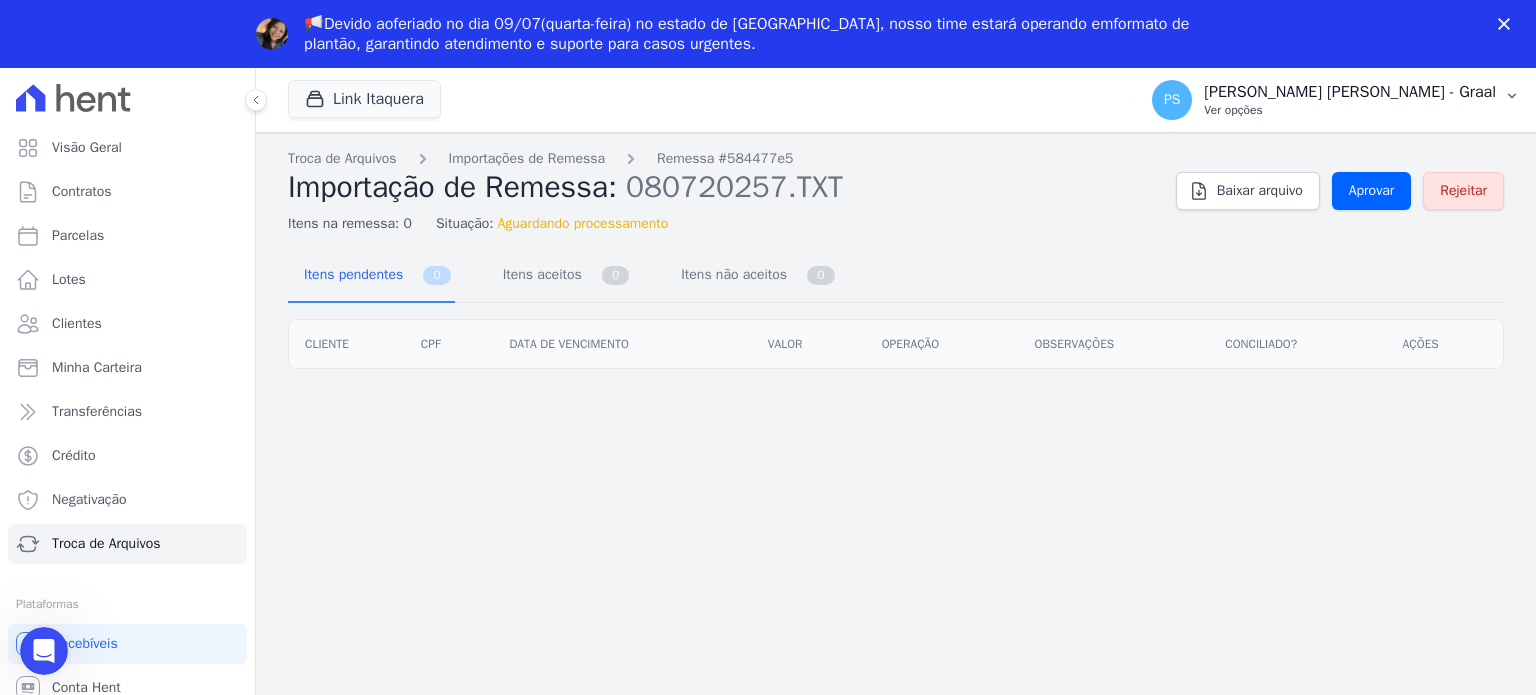 scroll, scrollTop: 0, scrollLeft: 0, axis: both 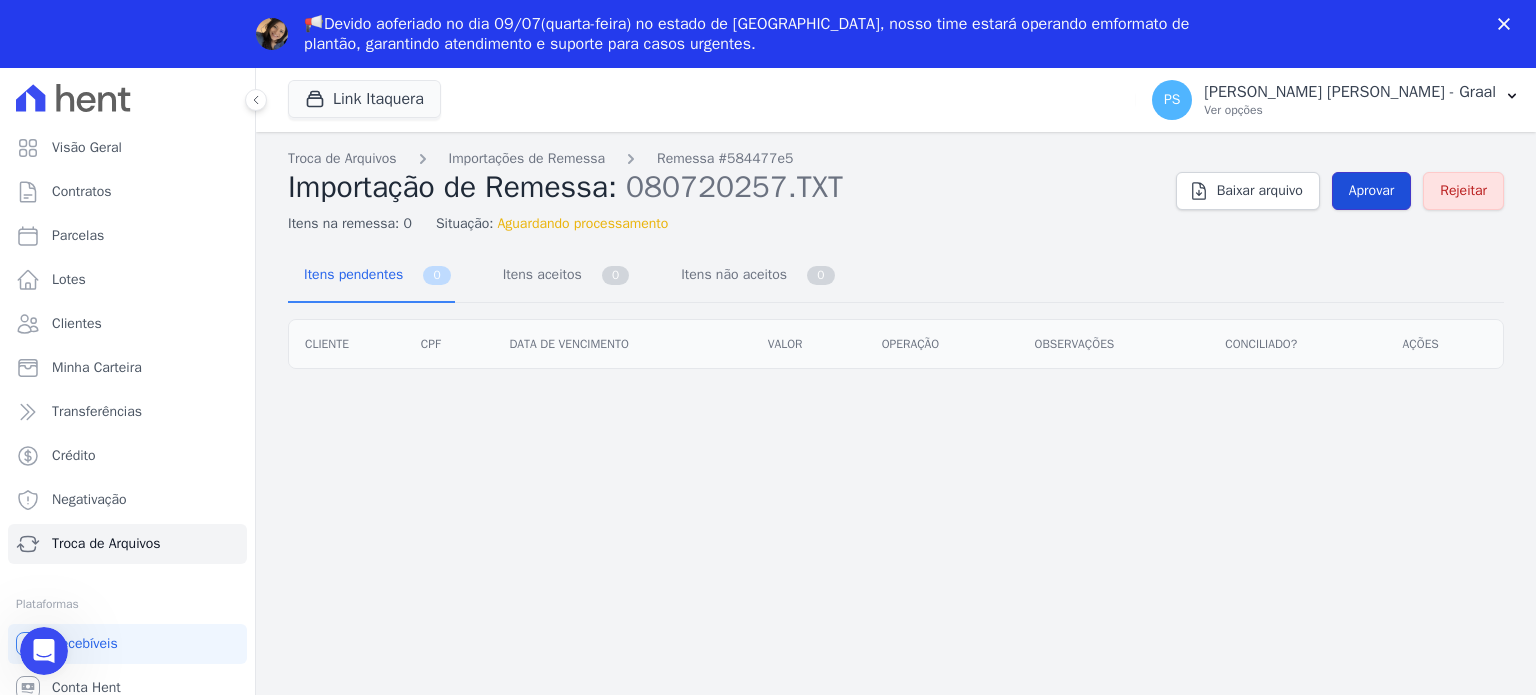 click on "Aprovar" at bounding box center [1372, 191] 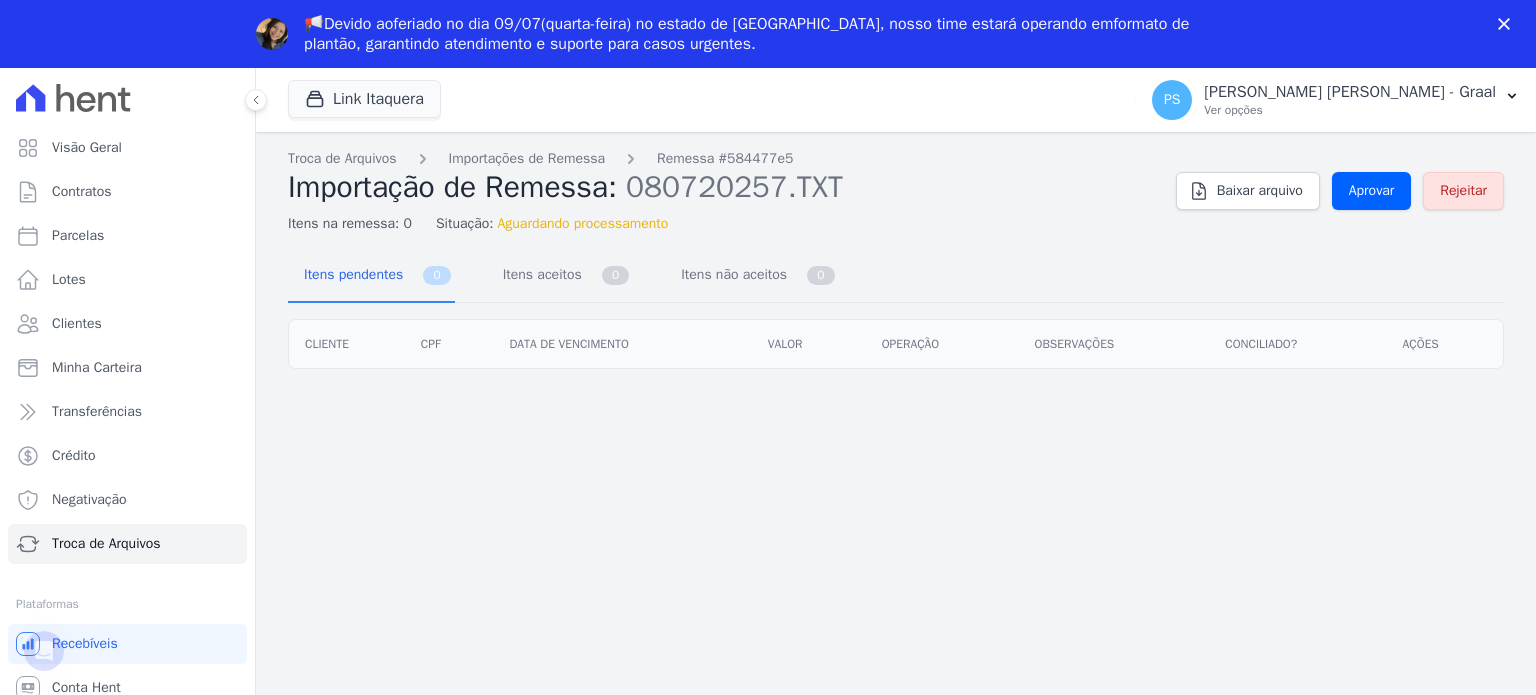 scroll, scrollTop: 0, scrollLeft: 0, axis: both 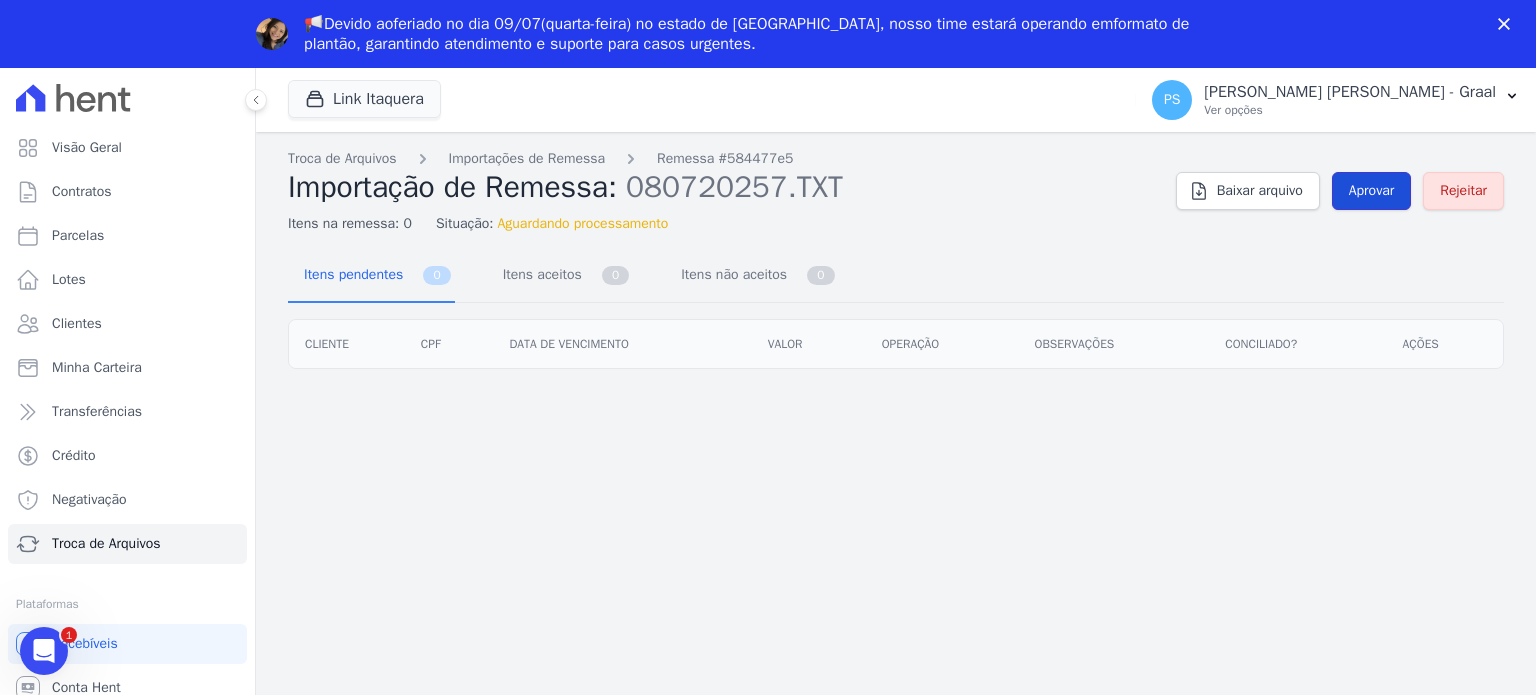 click on "Aprovar" at bounding box center [1372, 191] 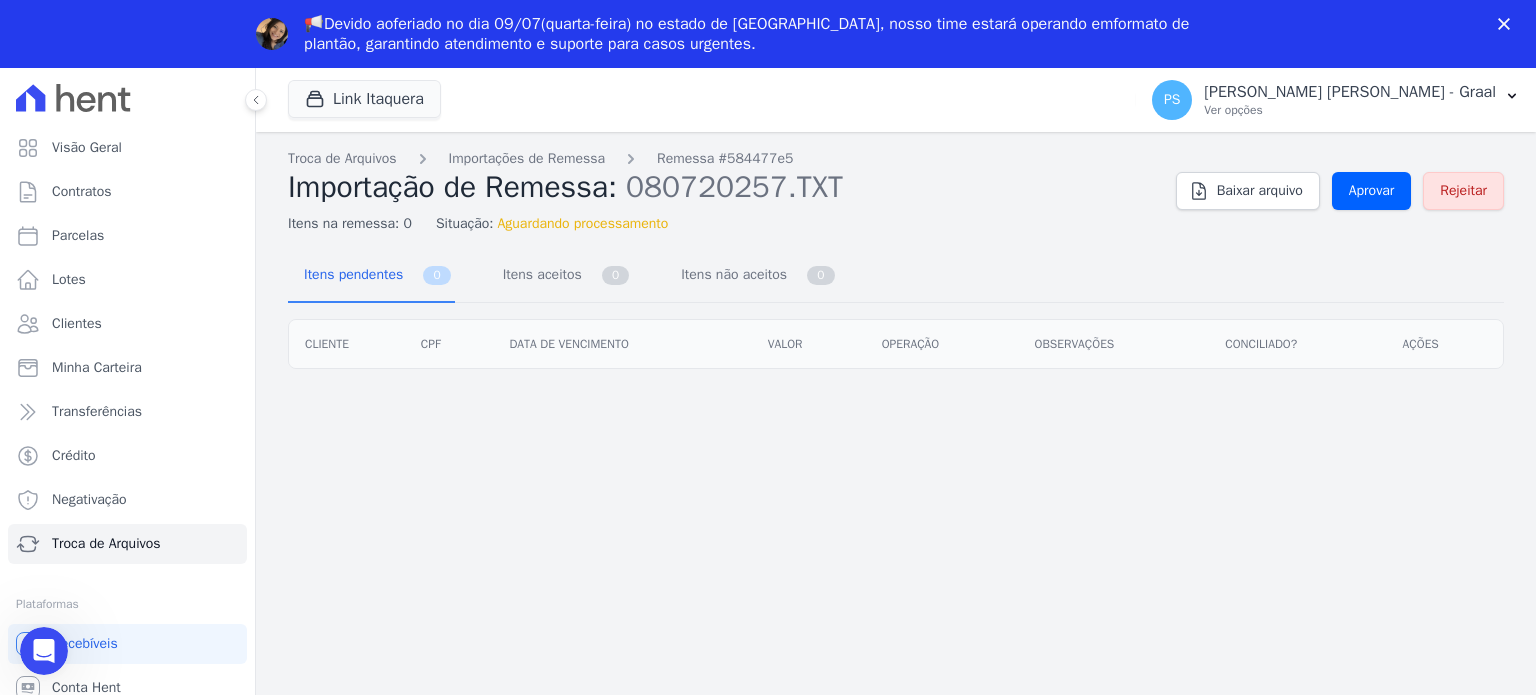 scroll, scrollTop: 0, scrollLeft: 0, axis: both 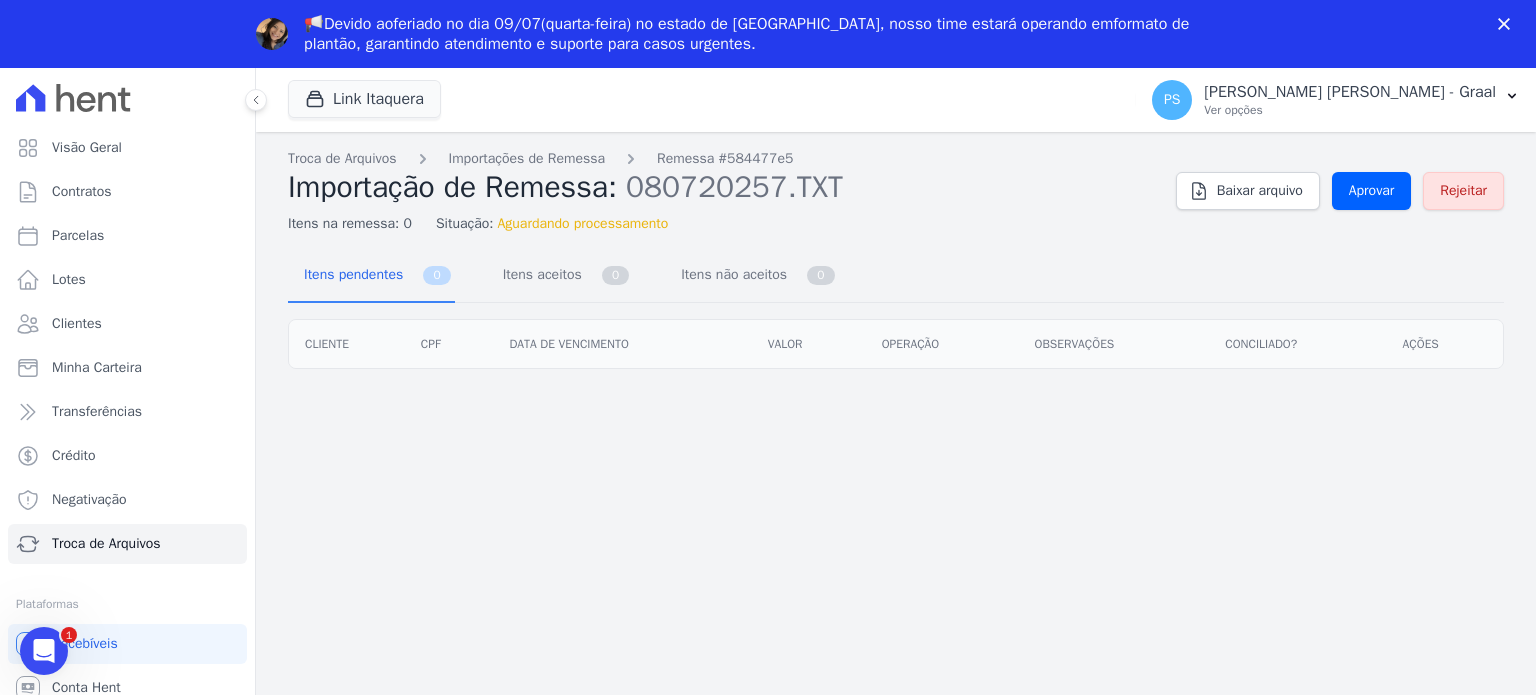 click 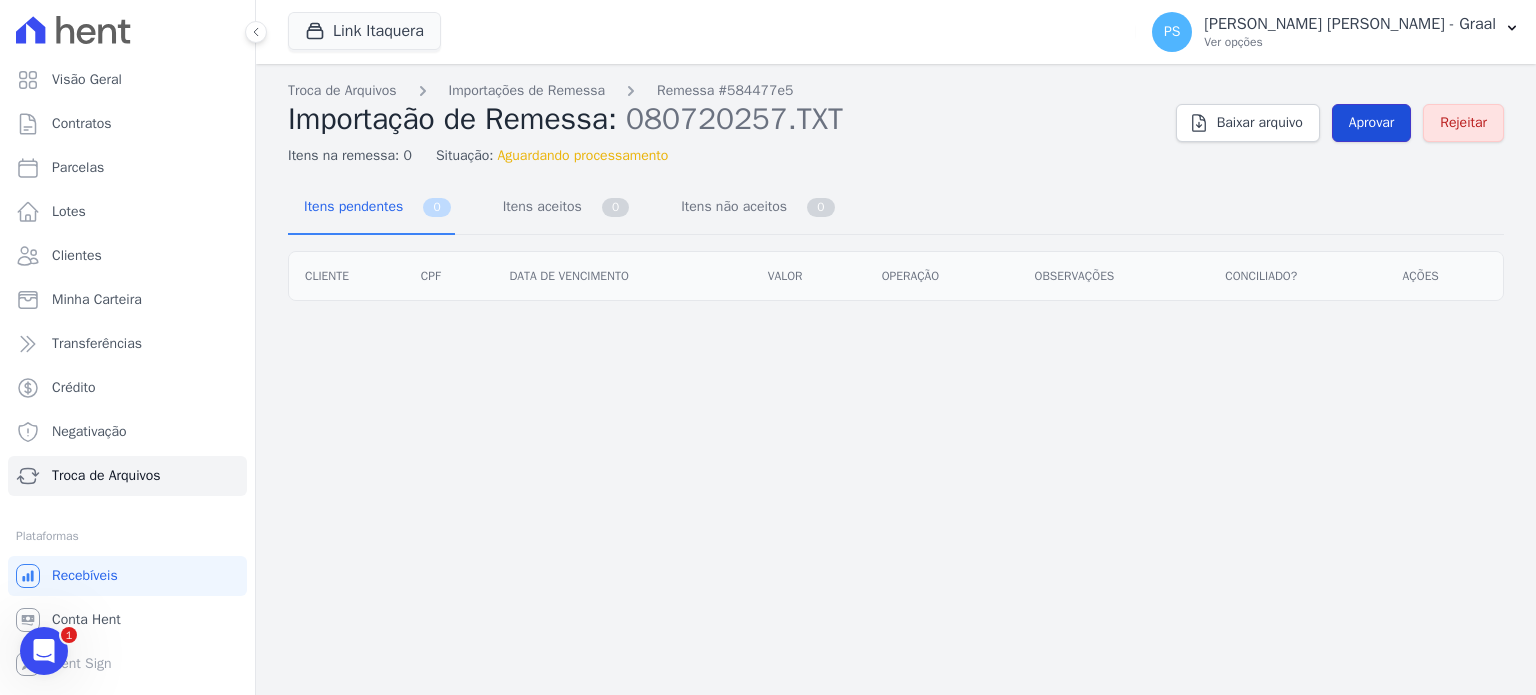 click on "Aprovar" at bounding box center (1372, 123) 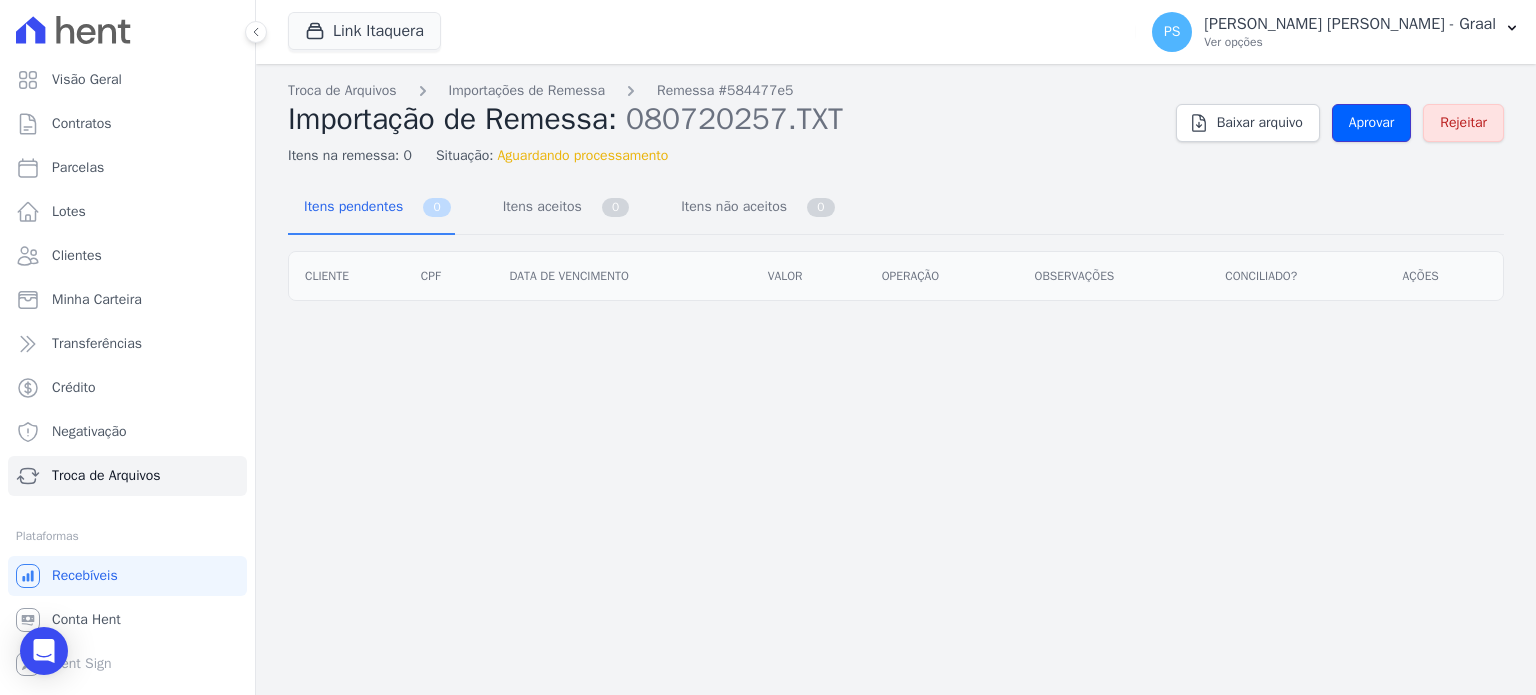 click on "Aprovar" at bounding box center (1372, 123) 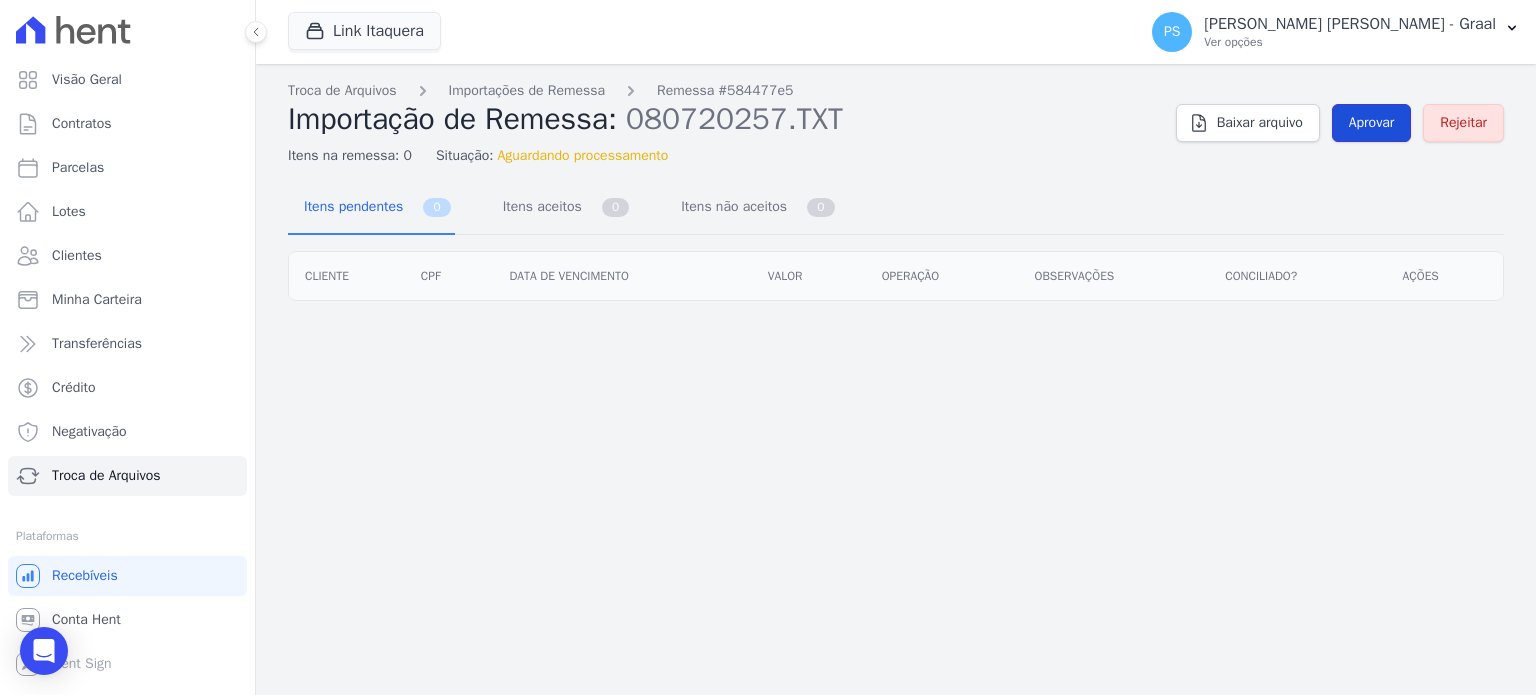 click on "Aprovar" at bounding box center (1372, 123) 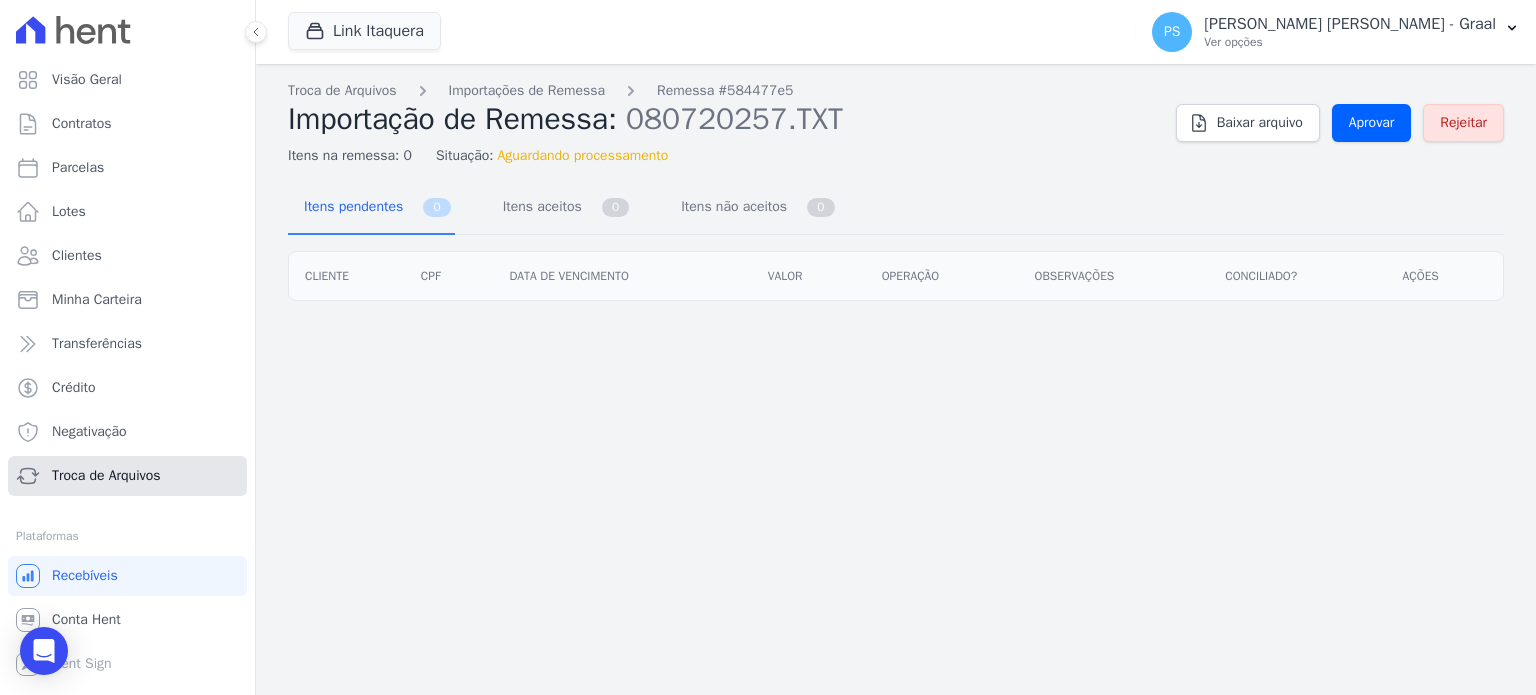 click on "Troca de Arquivos" at bounding box center [127, 476] 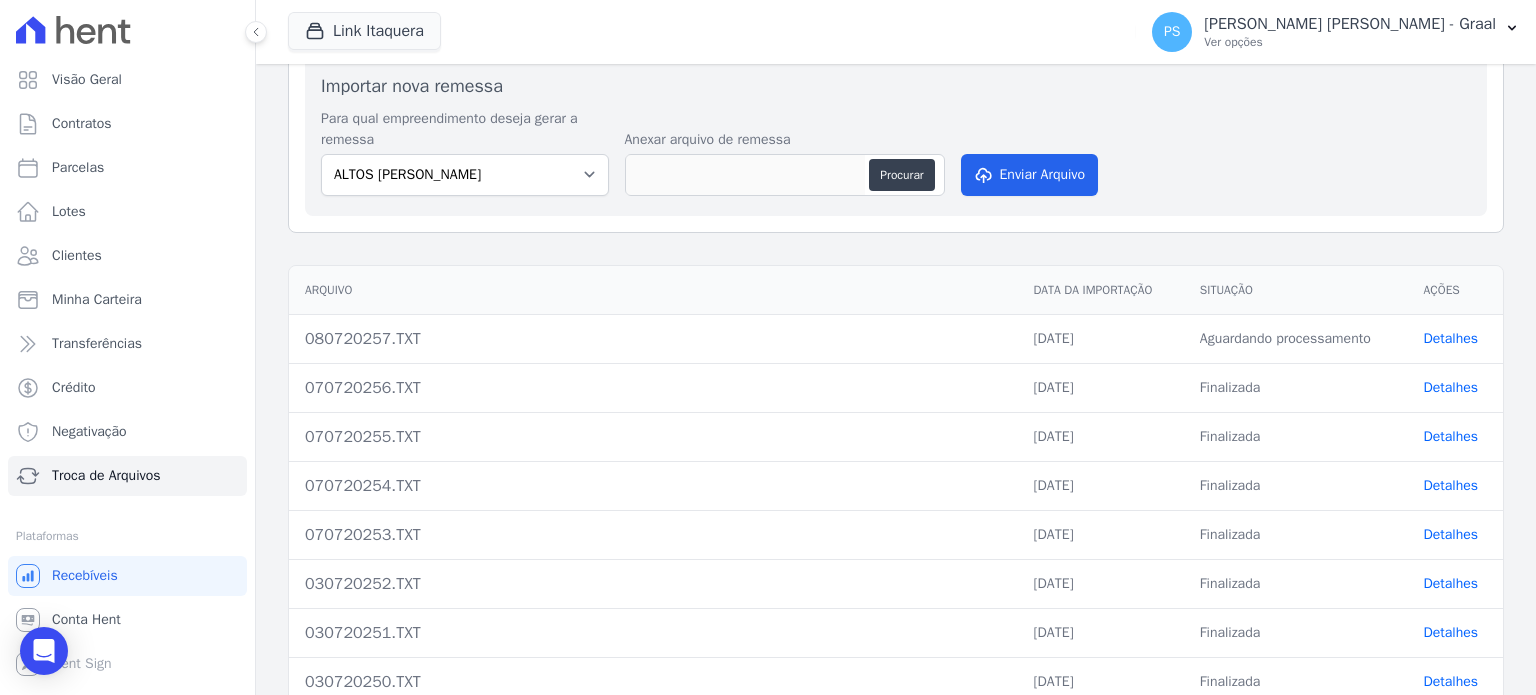 scroll, scrollTop: 200, scrollLeft: 0, axis: vertical 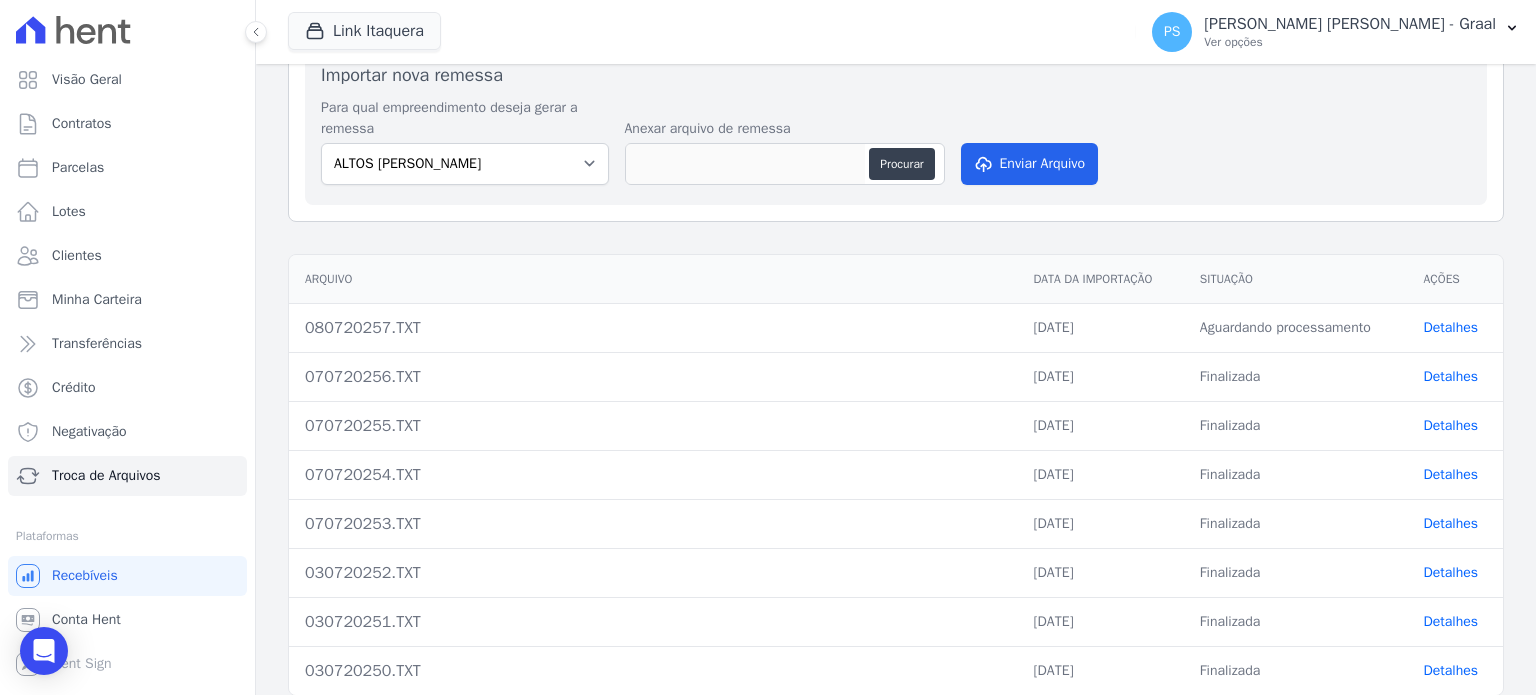 click on "Detalhes" at bounding box center (1451, 327) 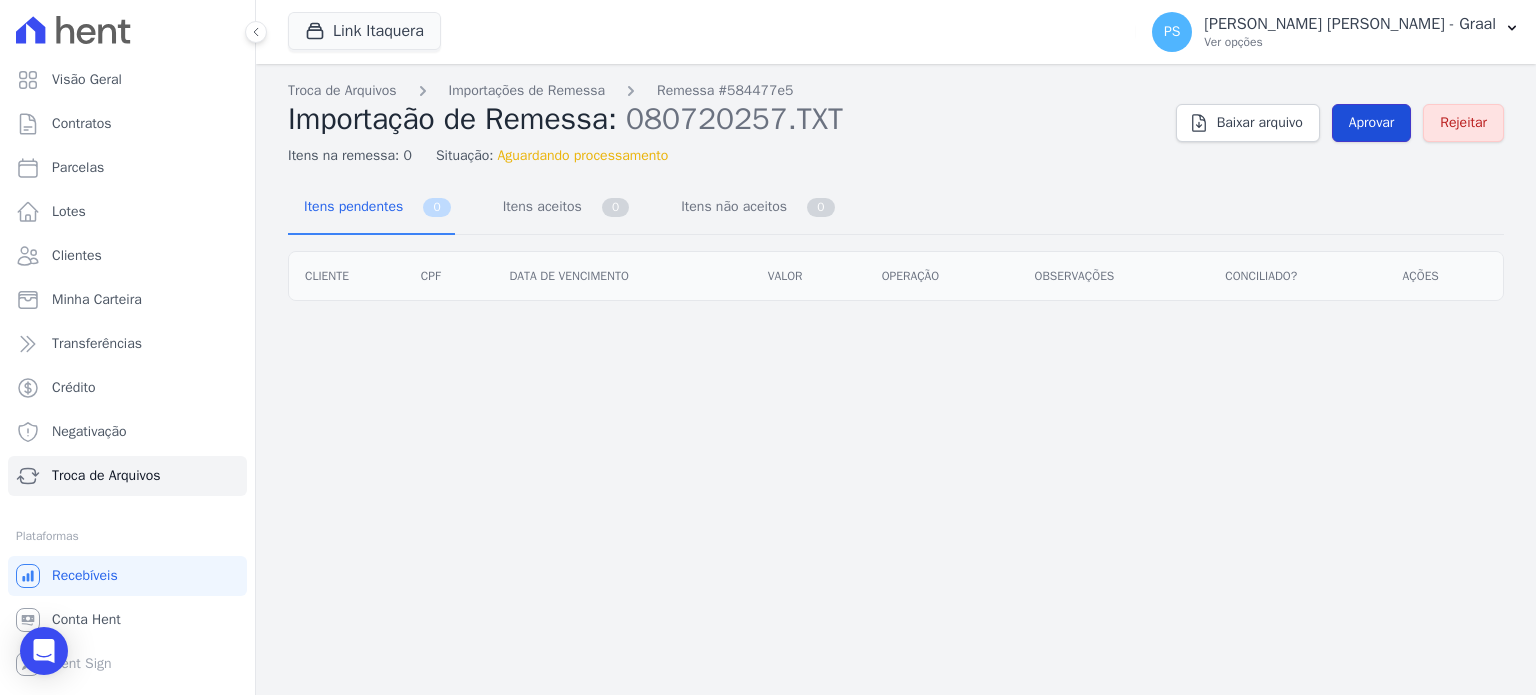 click on "Aprovar" at bounding box center [1372, 123] 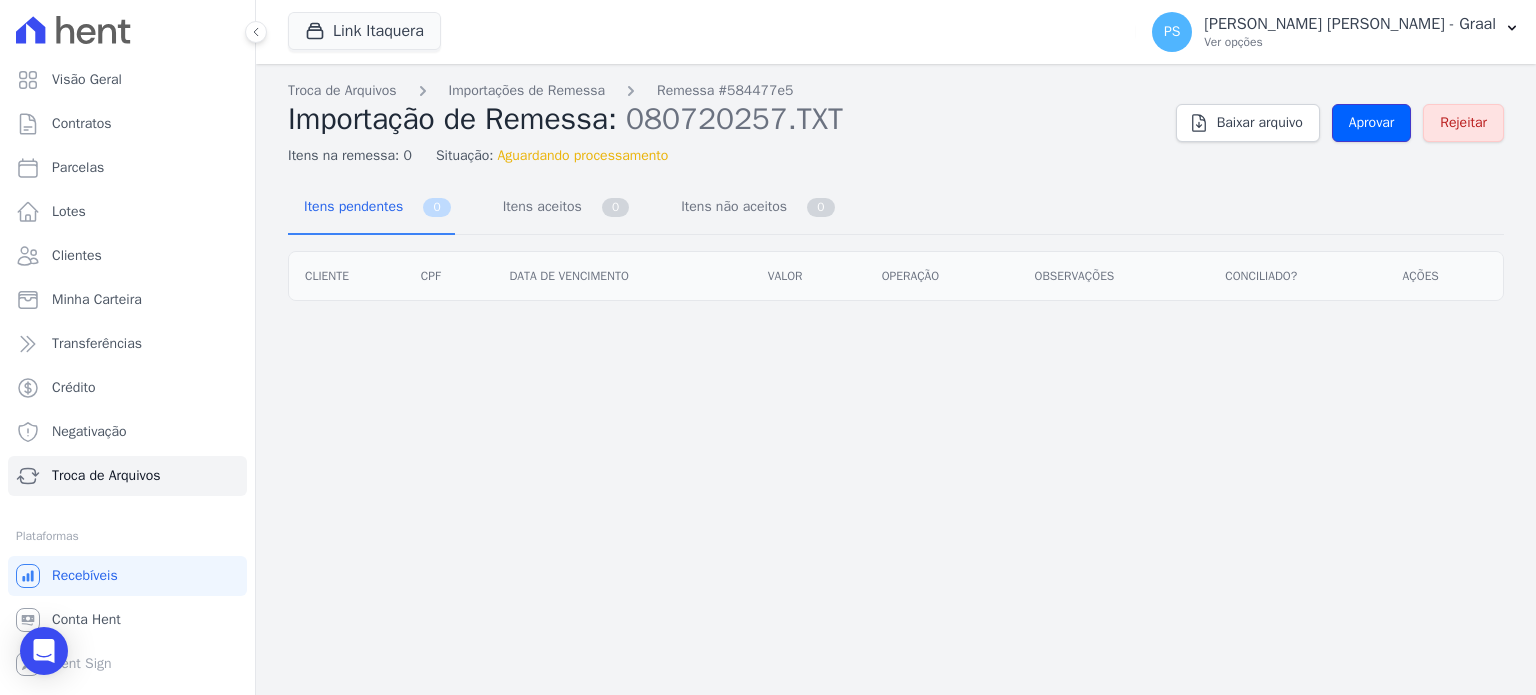click on "Aprovar" at bounding box center (1372, 123) 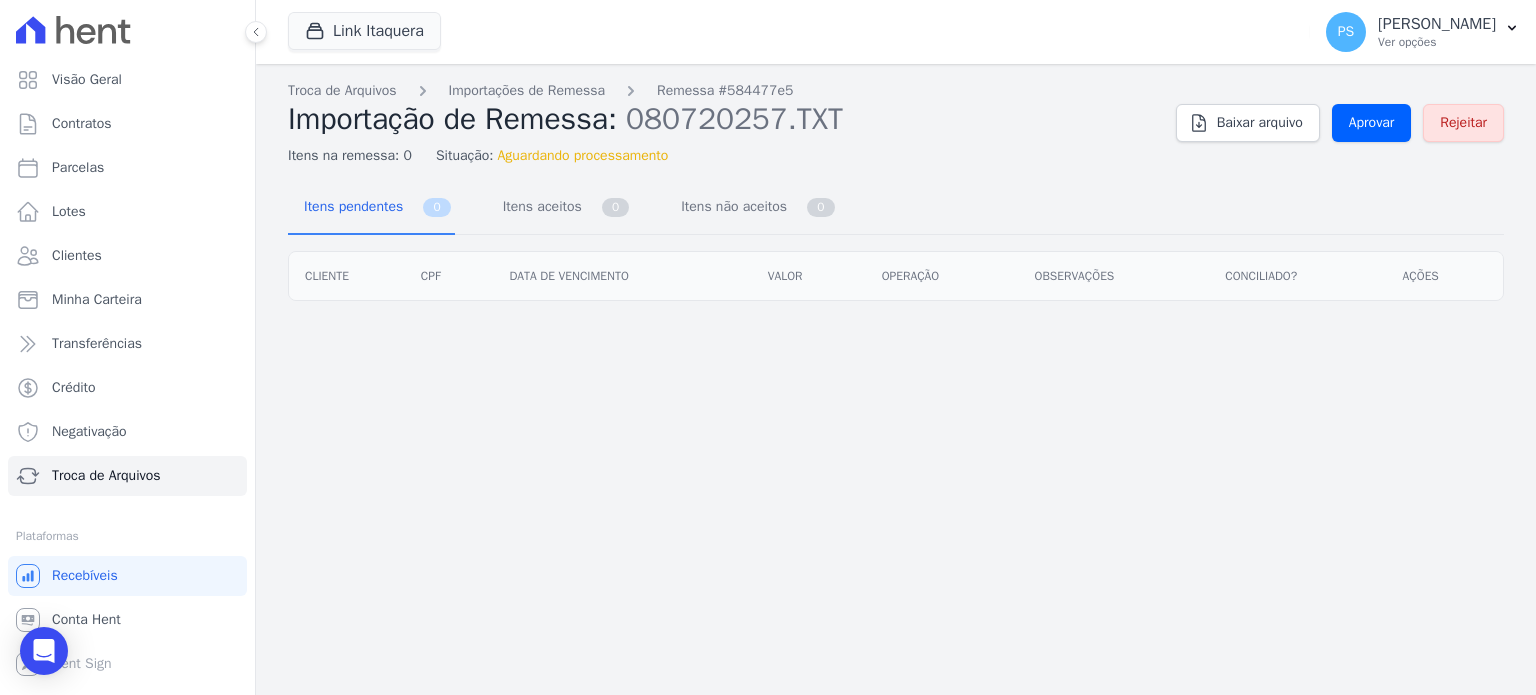 scroll, scrollTop: 0, scrollLeft: 0, axis: both 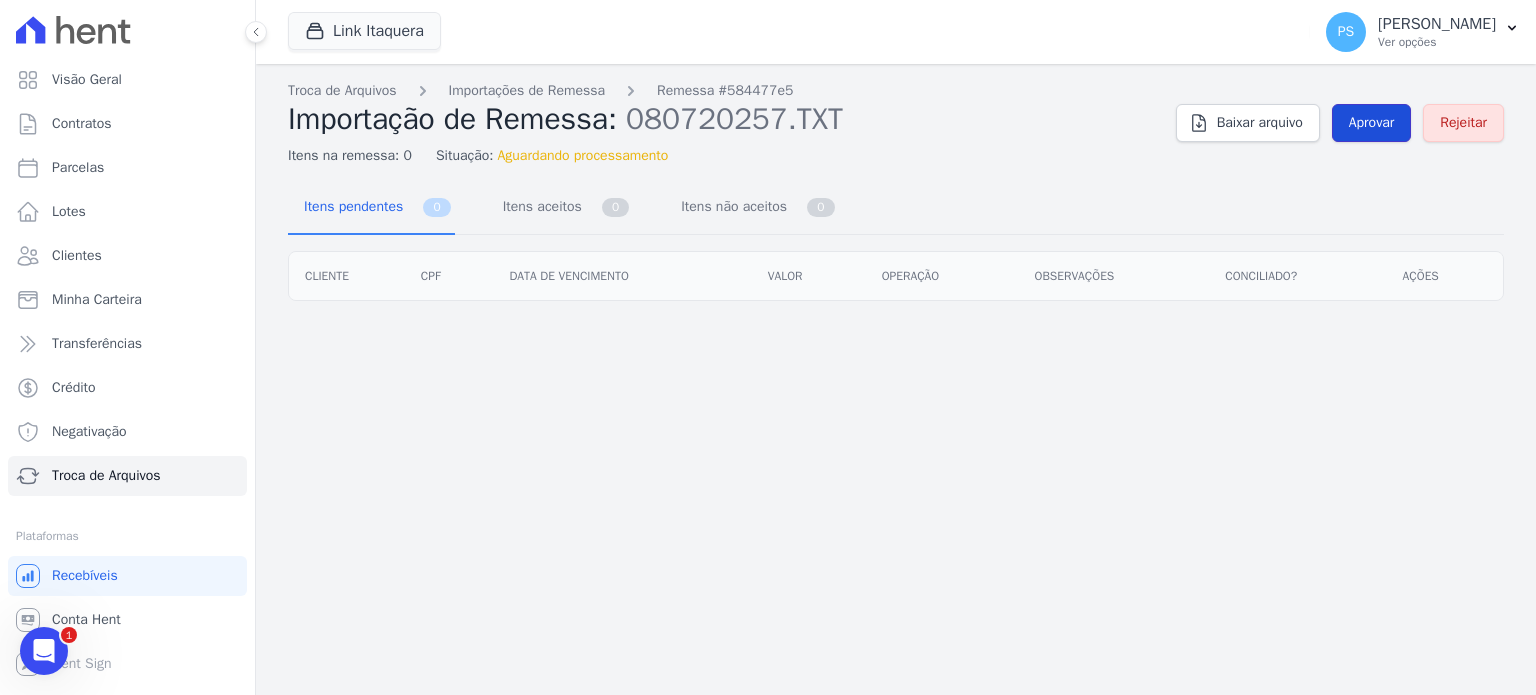 click on "Aprovar" at bounding box center (1372, 123) 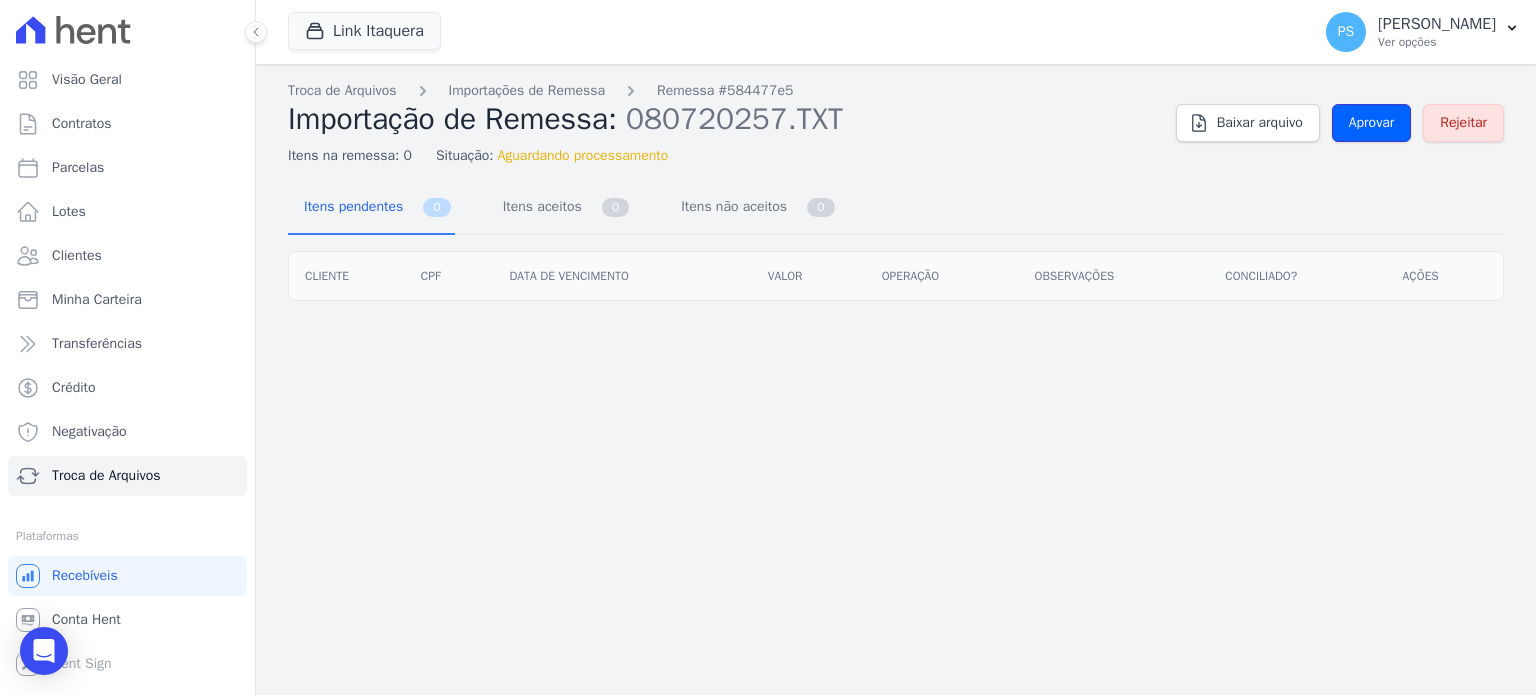 click on "Aprovar" at bounding box center (1372, 123) 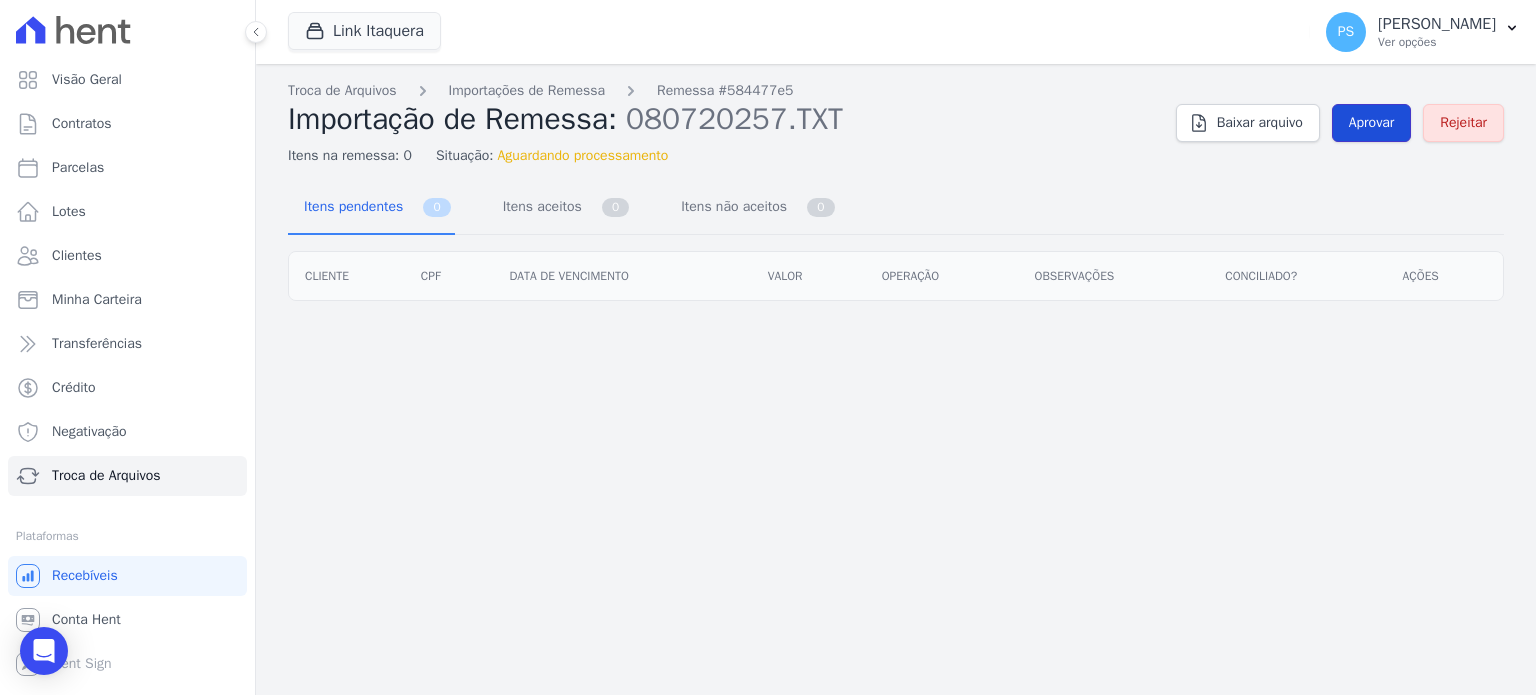 click on "Aprovar" at bounding box center (1372, 123) 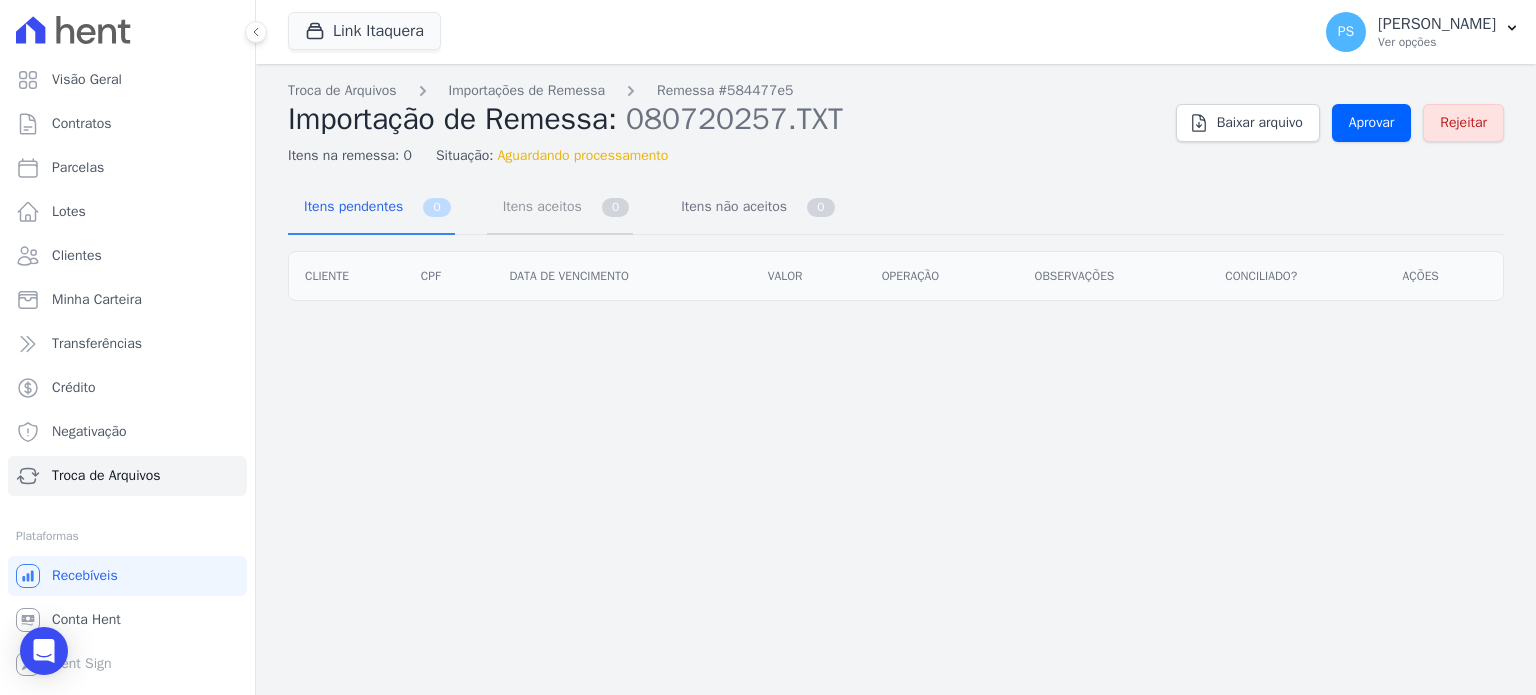 click on "Itens aceitos" at bounding box center (538, 206) 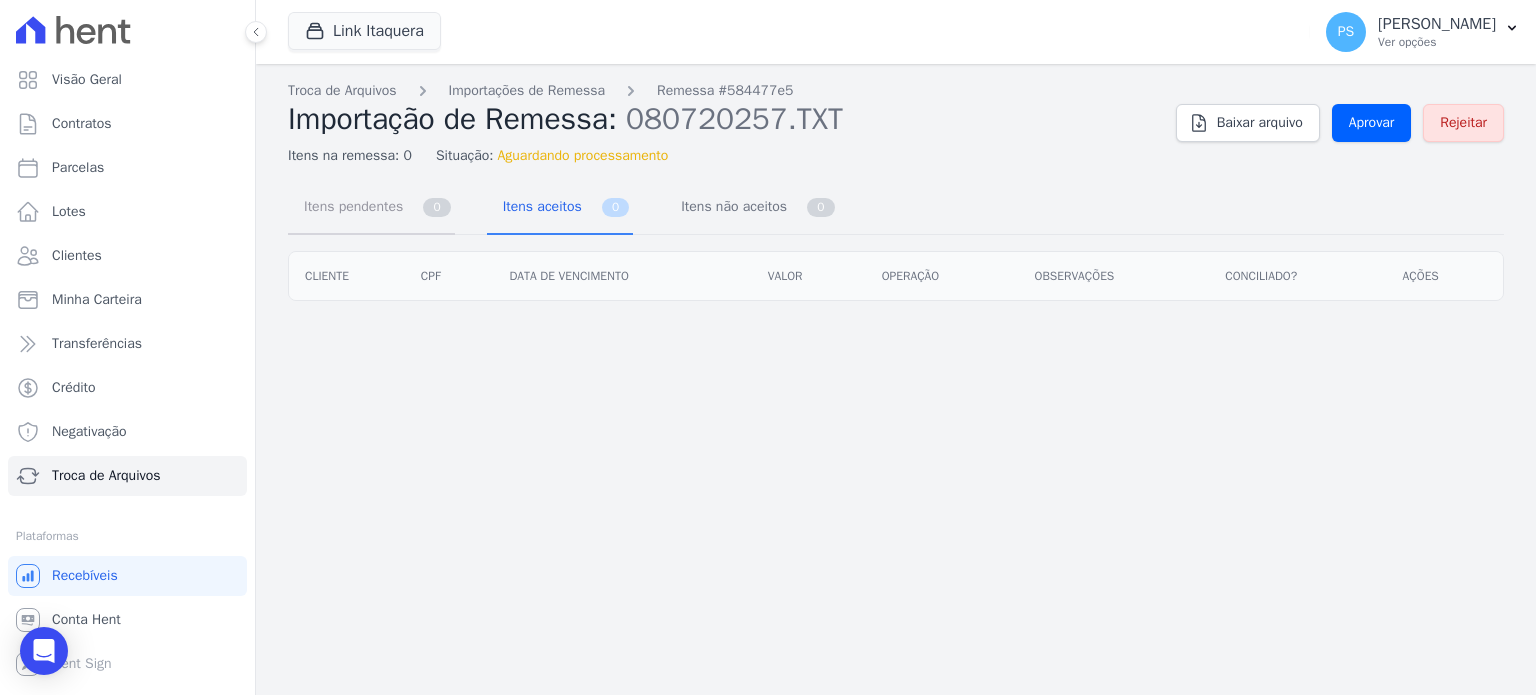 click on "Itens pendentes" at bounding box center [349, 206] 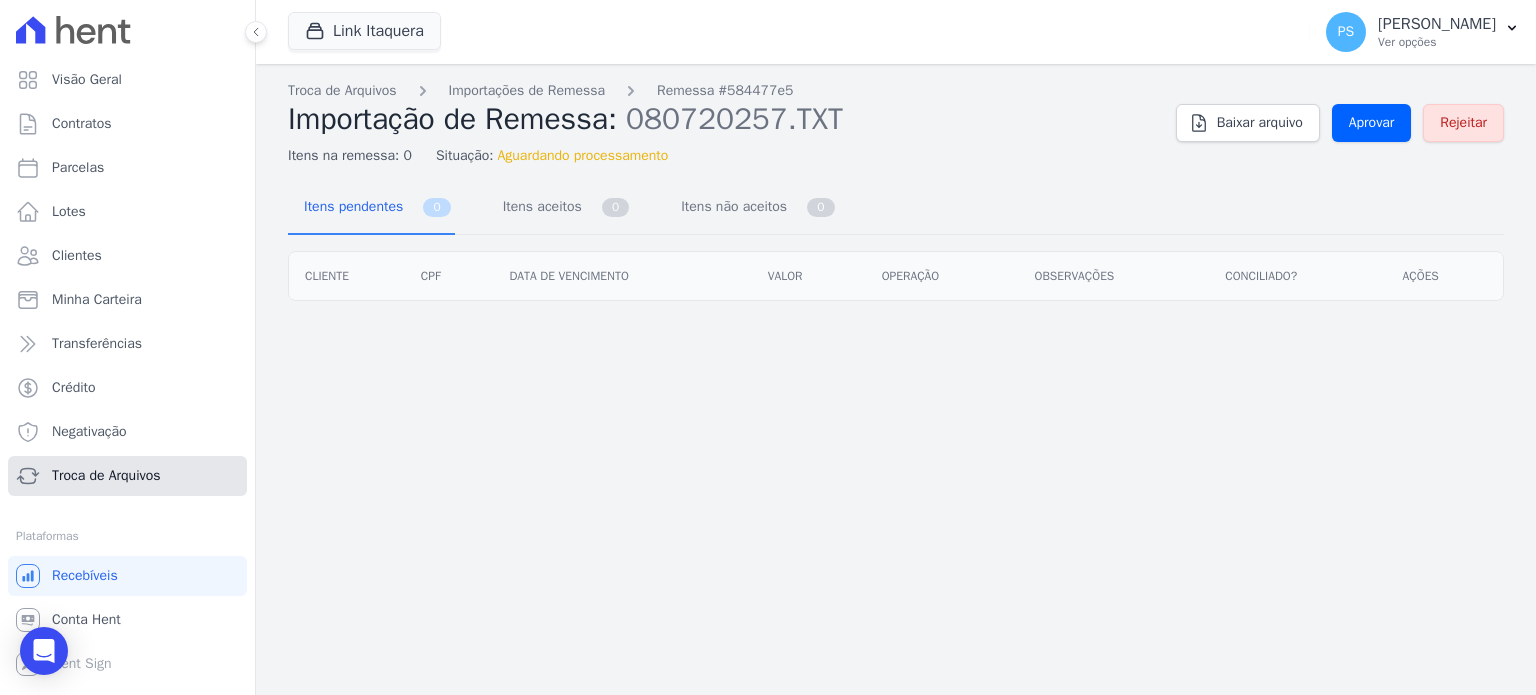 click on "Troca de Arquivos" at bounding box center (106, 476) 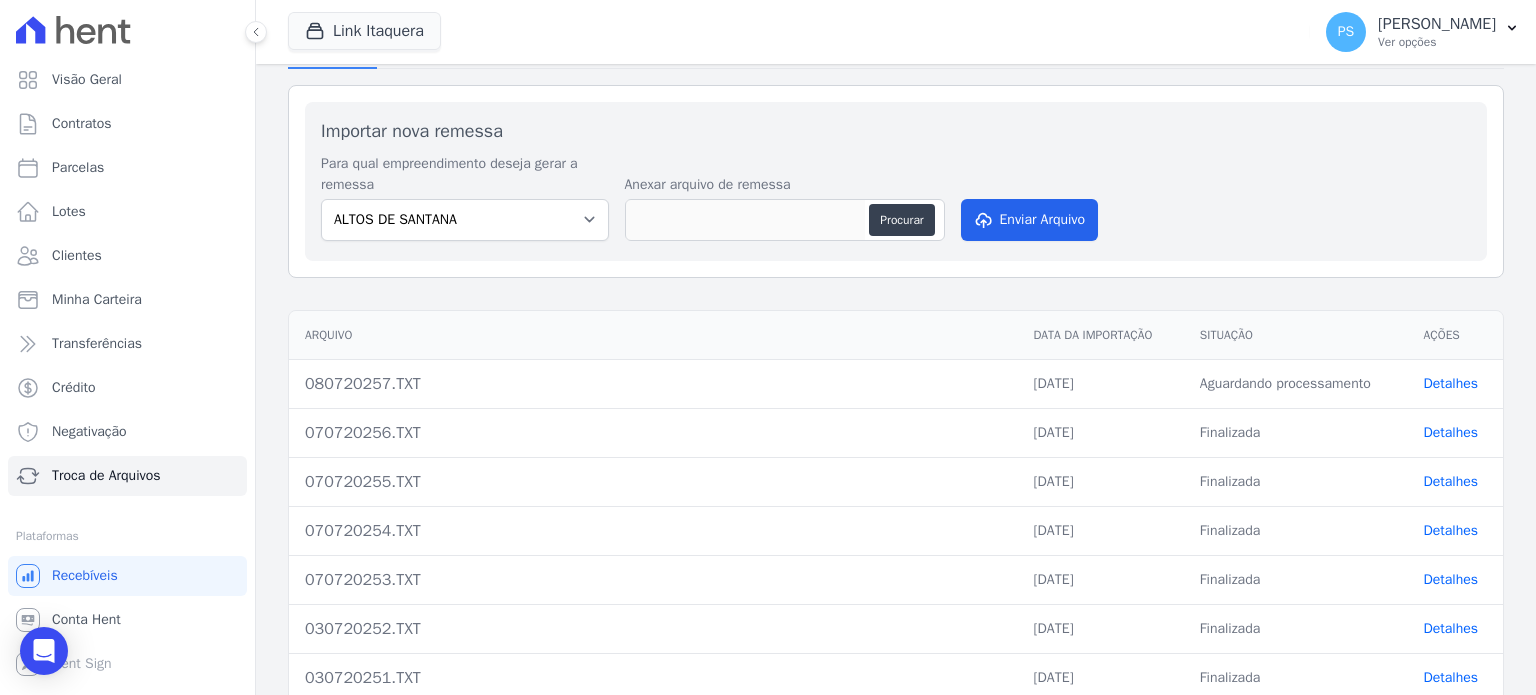 scroll, scrollTop: 200, scrollLeft: 0, axis: vertical 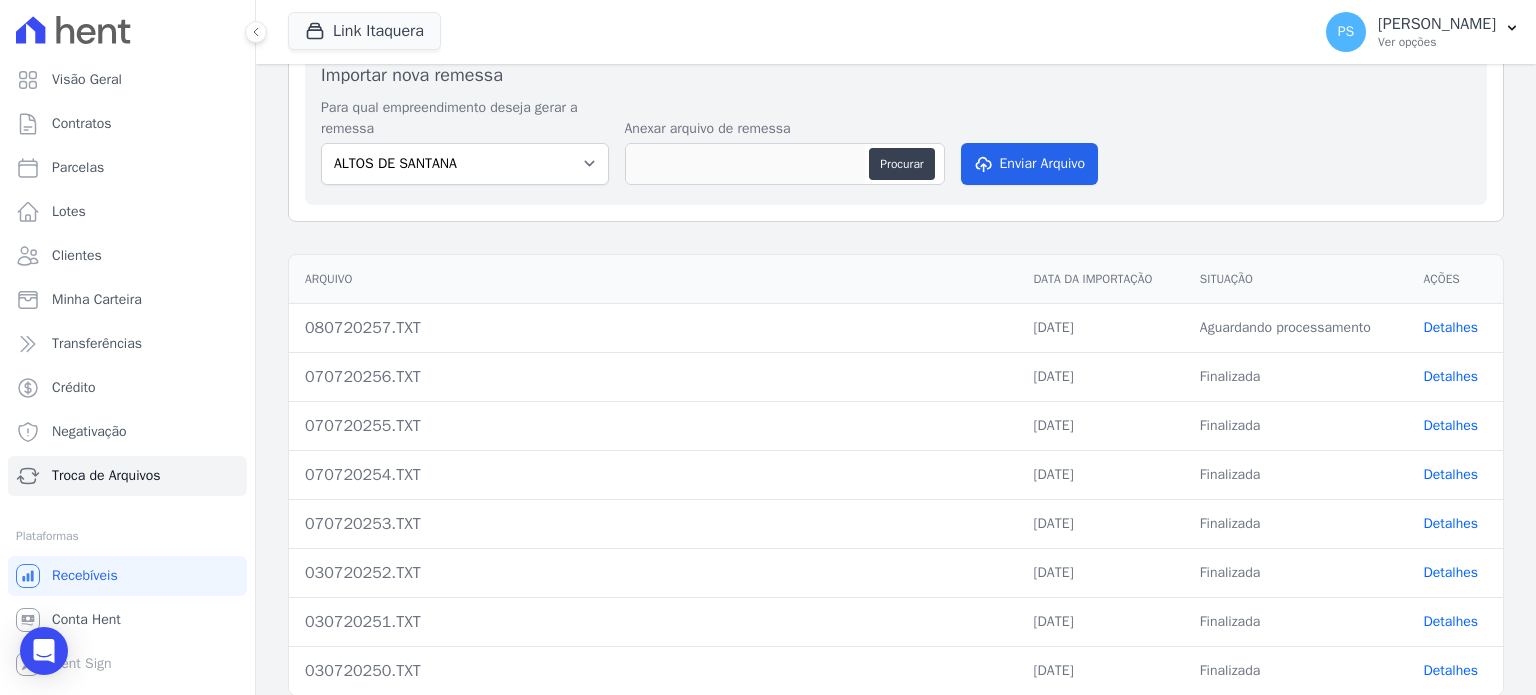 click on "Detalhes" at bounding box center (1451, 327) 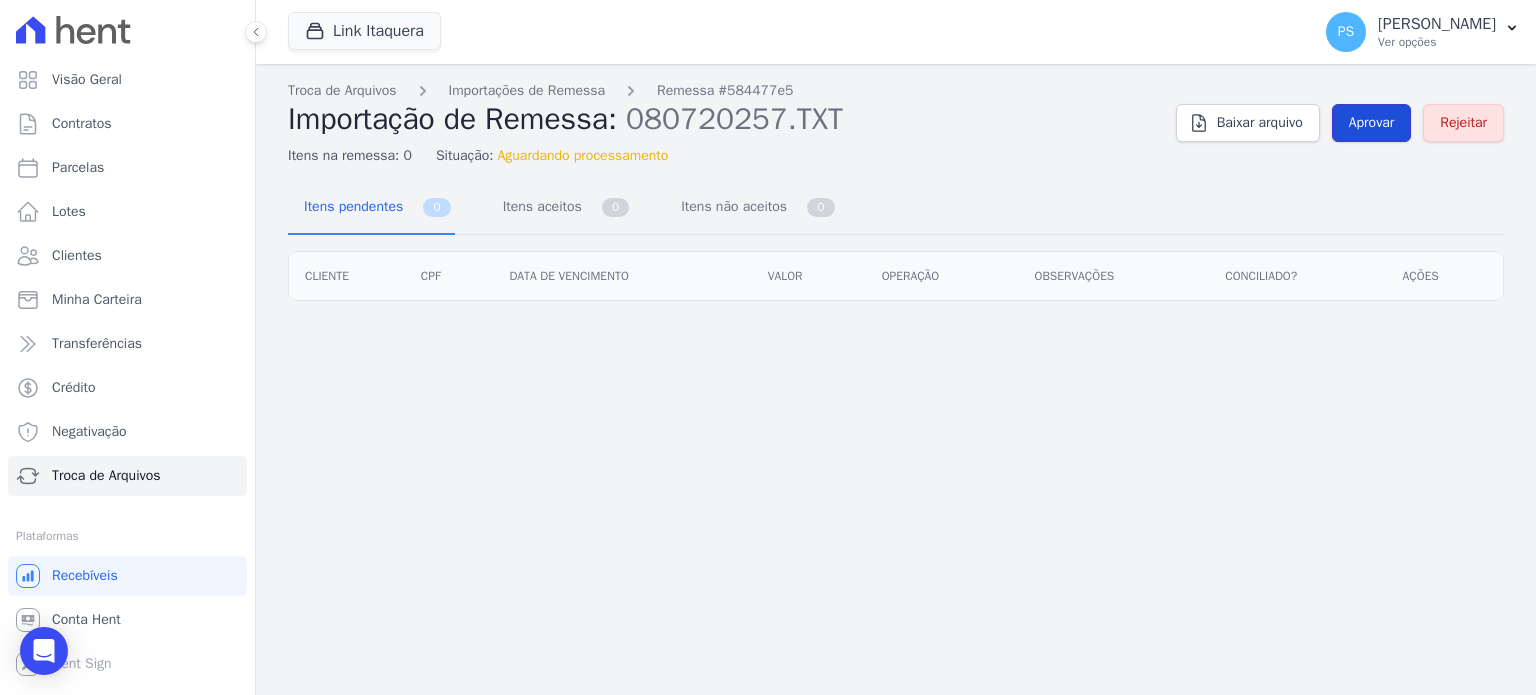 click on "Aprovar" at bounding box center (1372, 123) 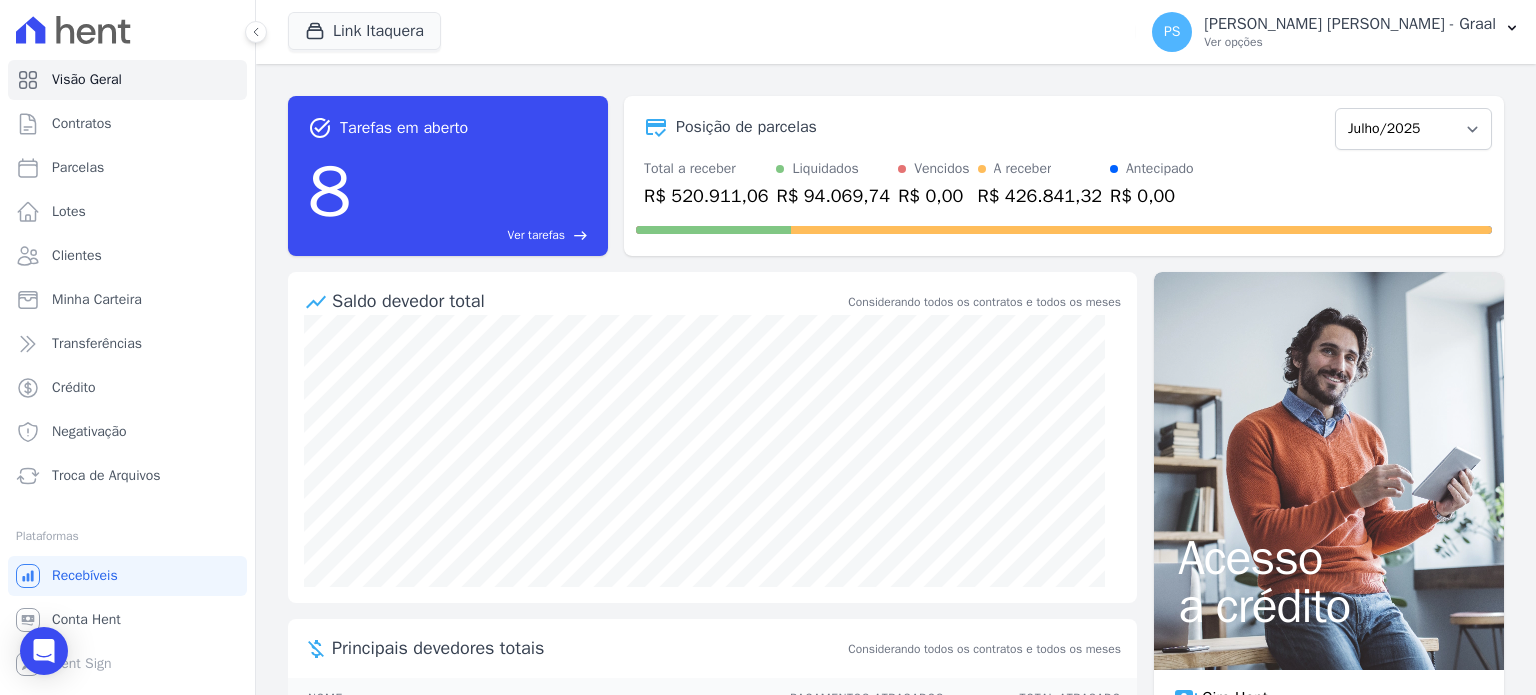 scroll, scrollTop: 0, scrollLeft: 0, axis: both 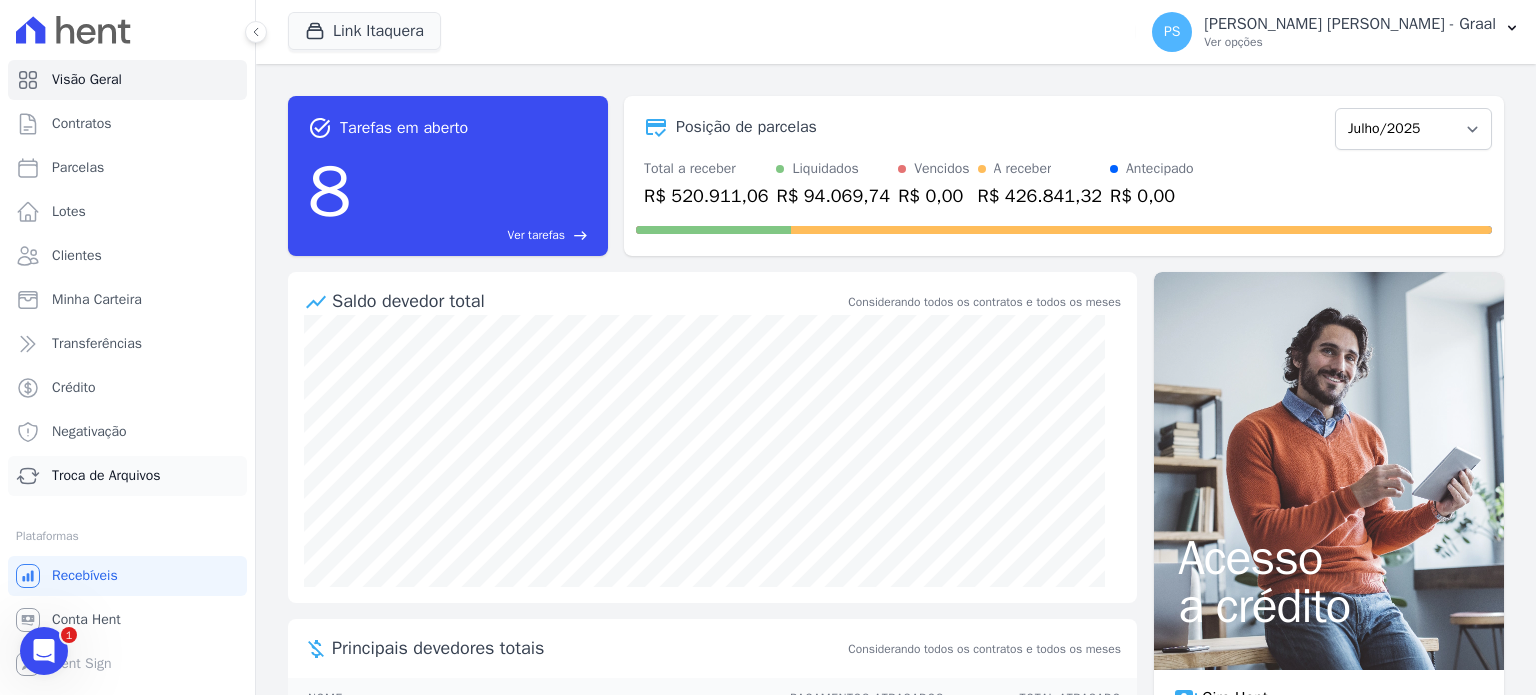 click on "Troca de Arquivos" at bounding box center (106, 476) 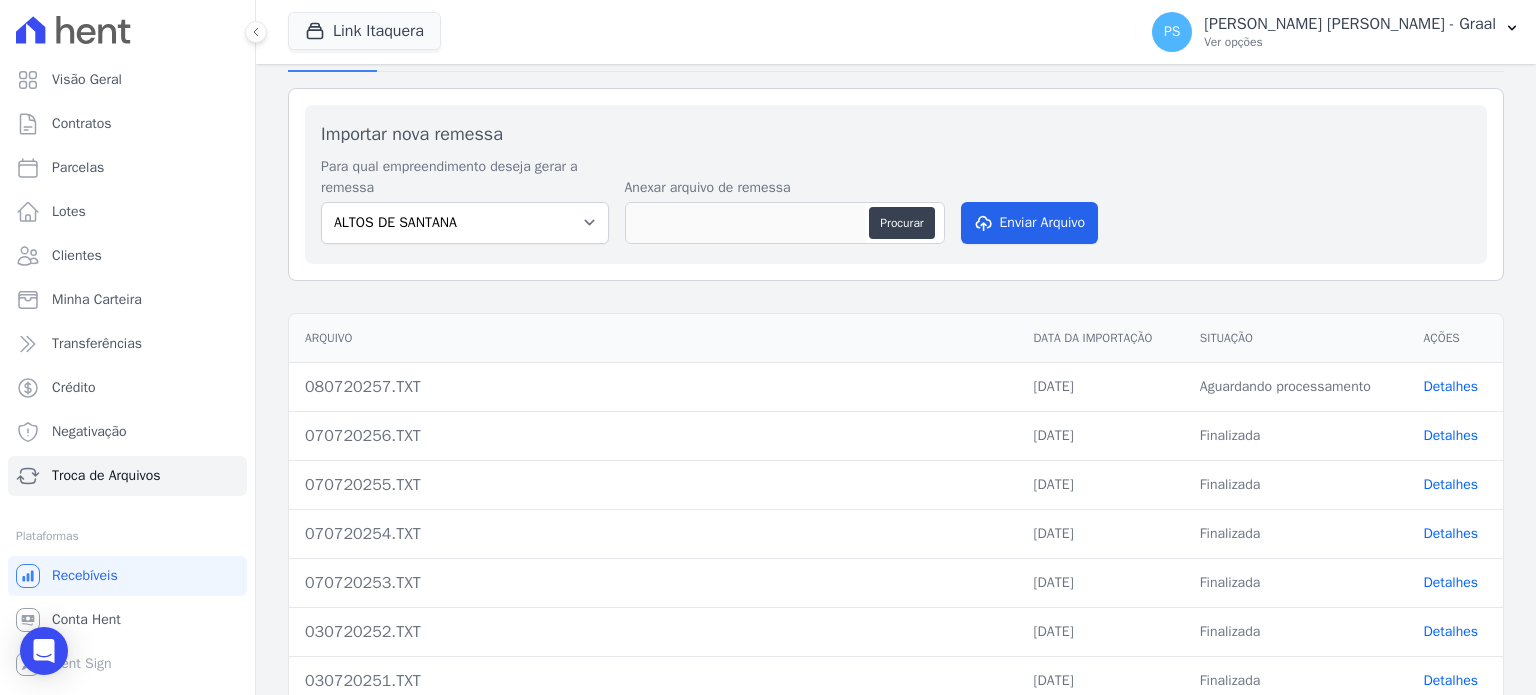 scroll, scrollTop: 200, scrollLeft: 0, axis: vertical 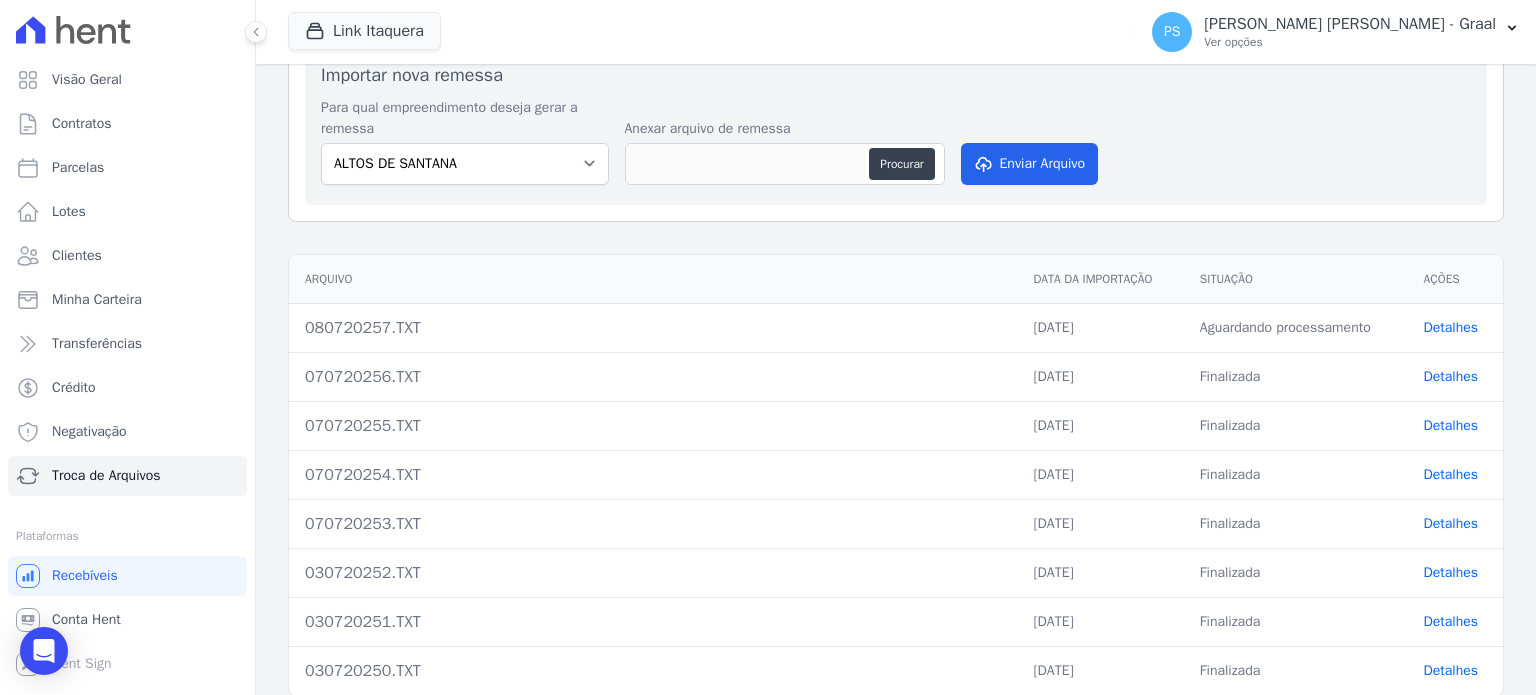 click on "Detalhes" at bounding box center [1451, 327] 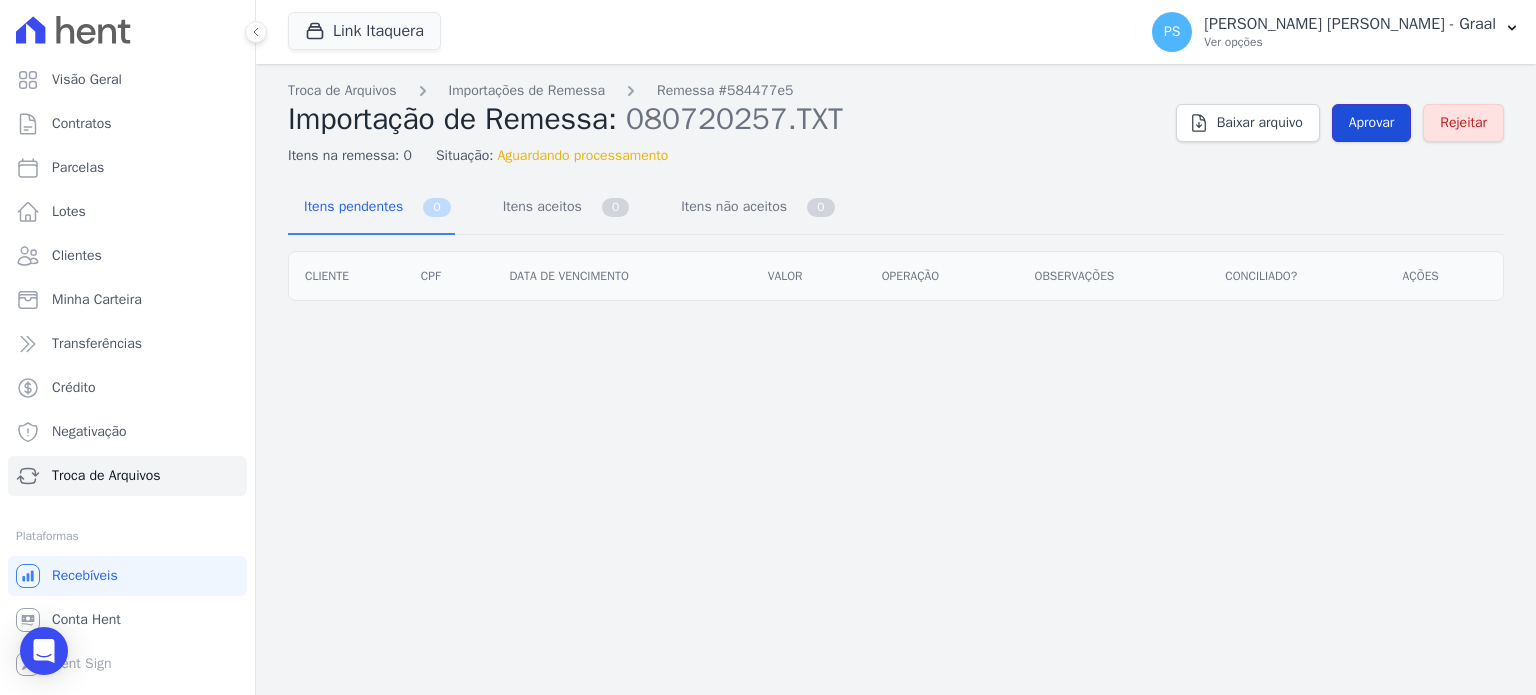 click on "Aprovar" at bounding box center [1372, 123] 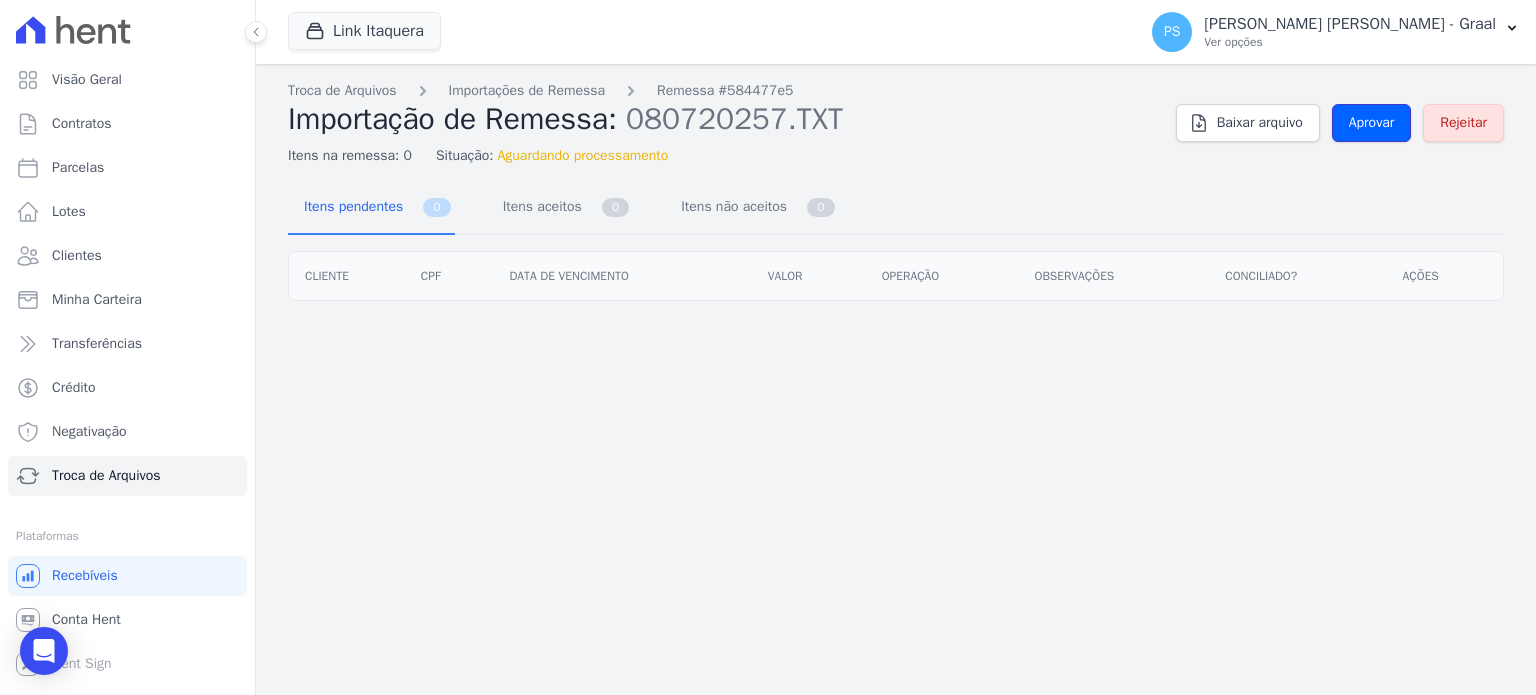 click on "Aprovar" at bounding box center (1372, 123) 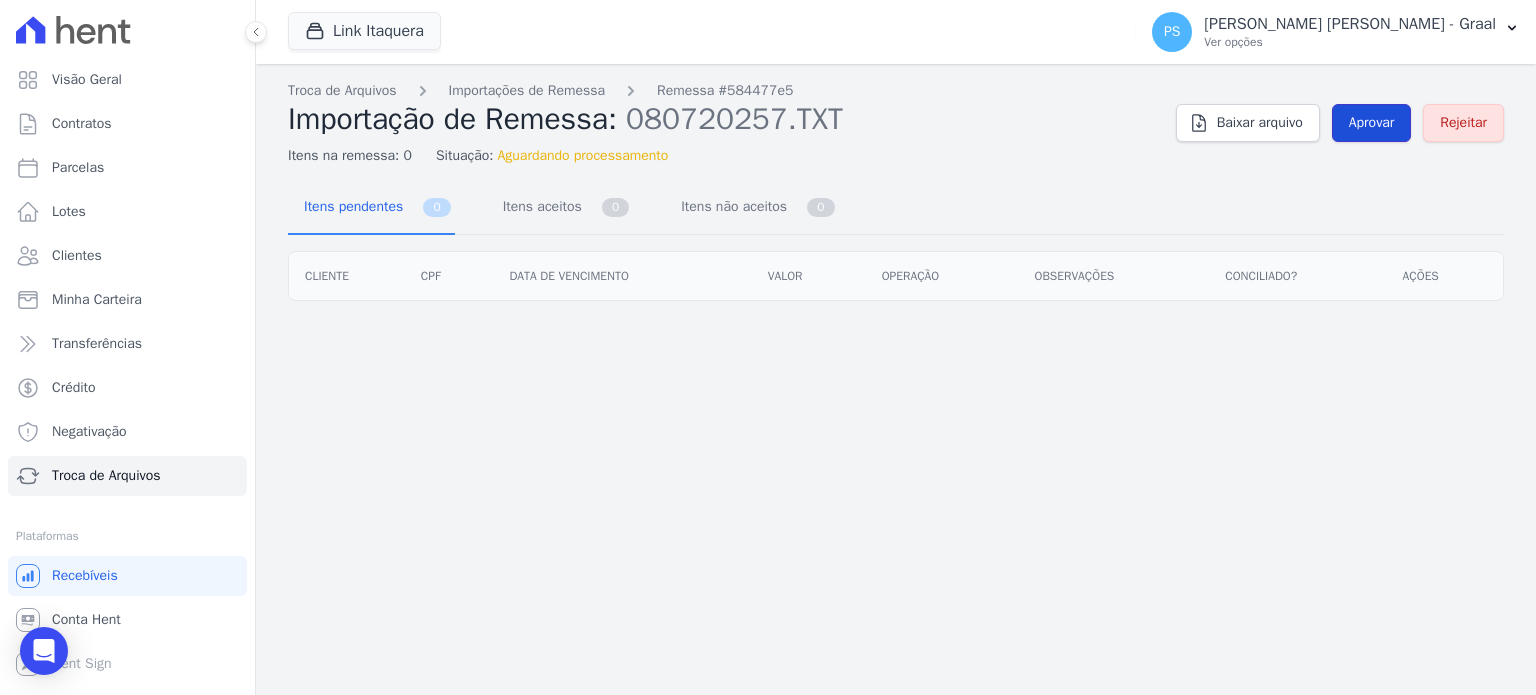 click on "Aprovar" at bounding box center [1372, 123] 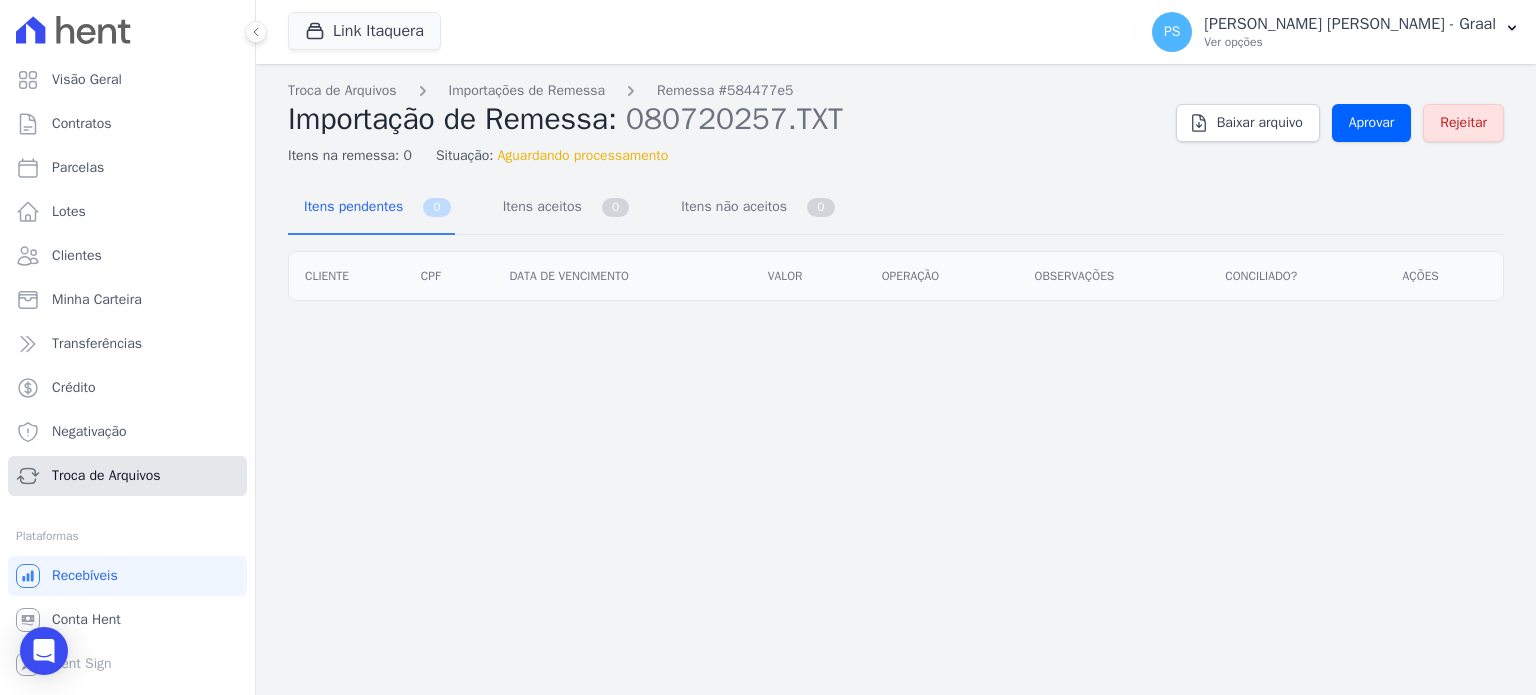 click on "Troca de Arquivos" at bounding box center [127, 476] 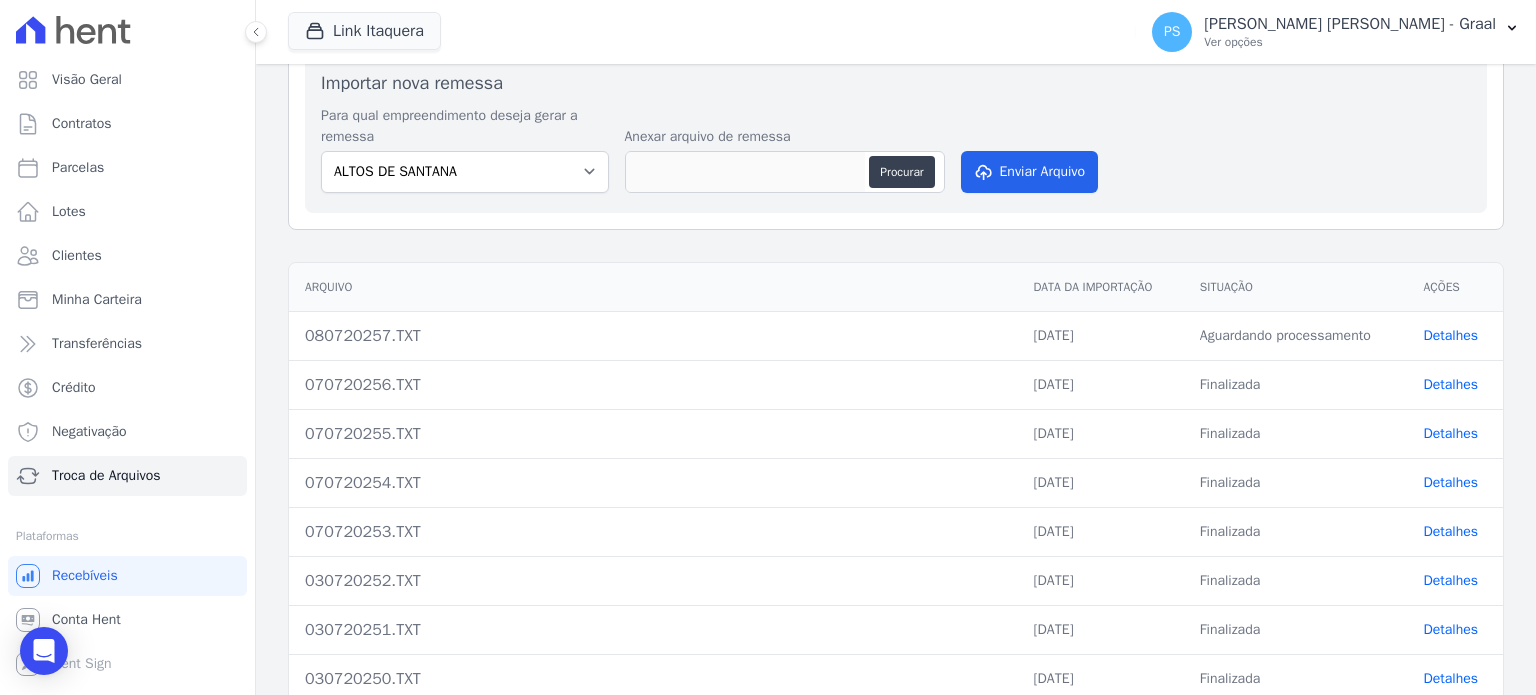 scroll, scrollTop: 200, scrollLeft: 0, axis: vertical 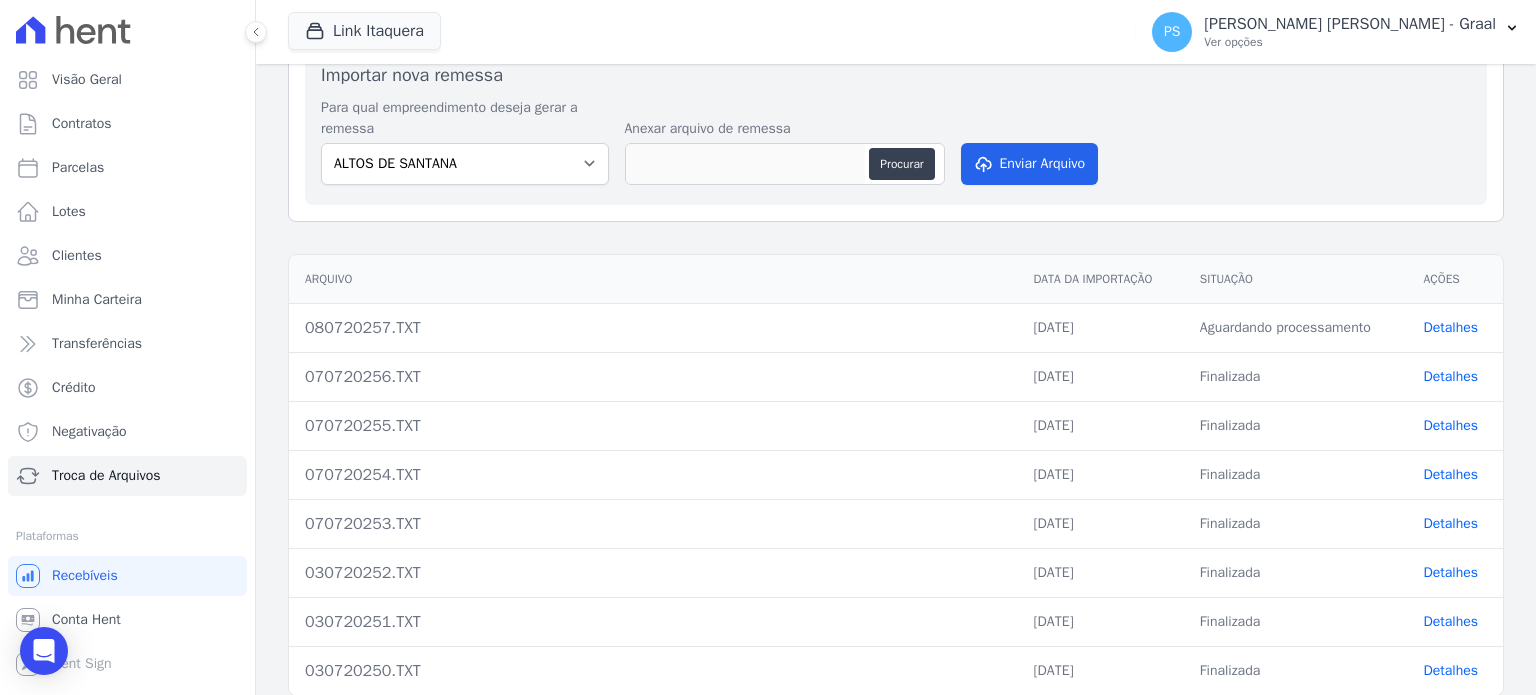 click on "Detalhes" at bounding box center [1451, 327] 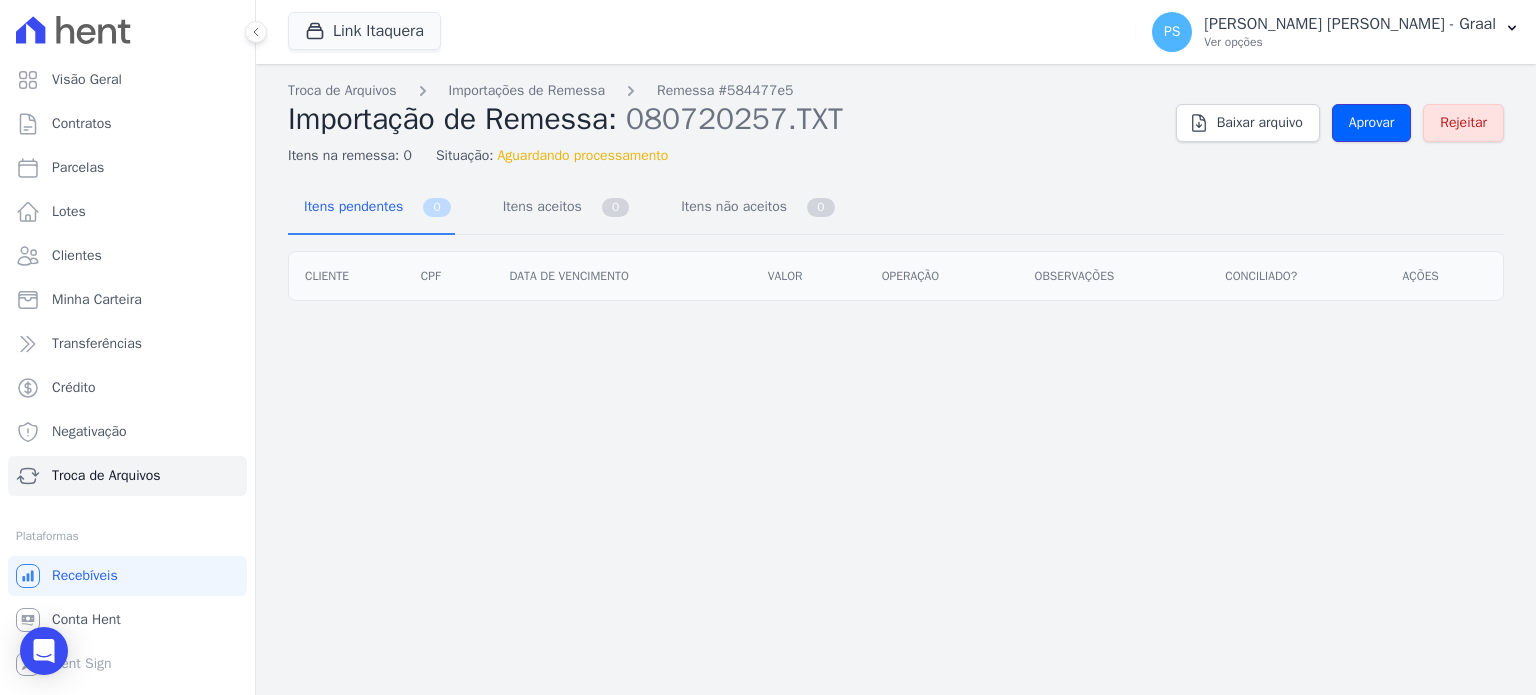 click on "Aprovar" at bounding box center (1372, 123) 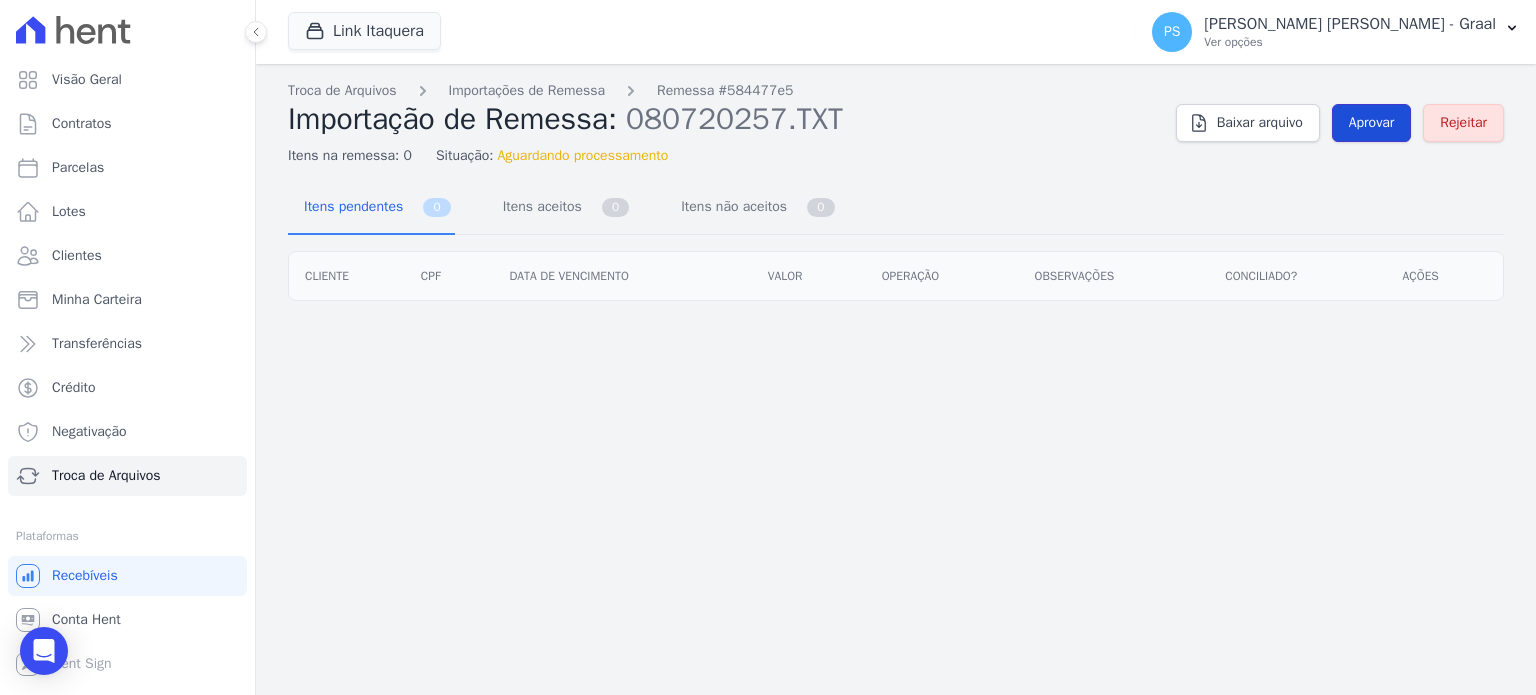 click on "Aprovar" at bounding box center (1372, 123) 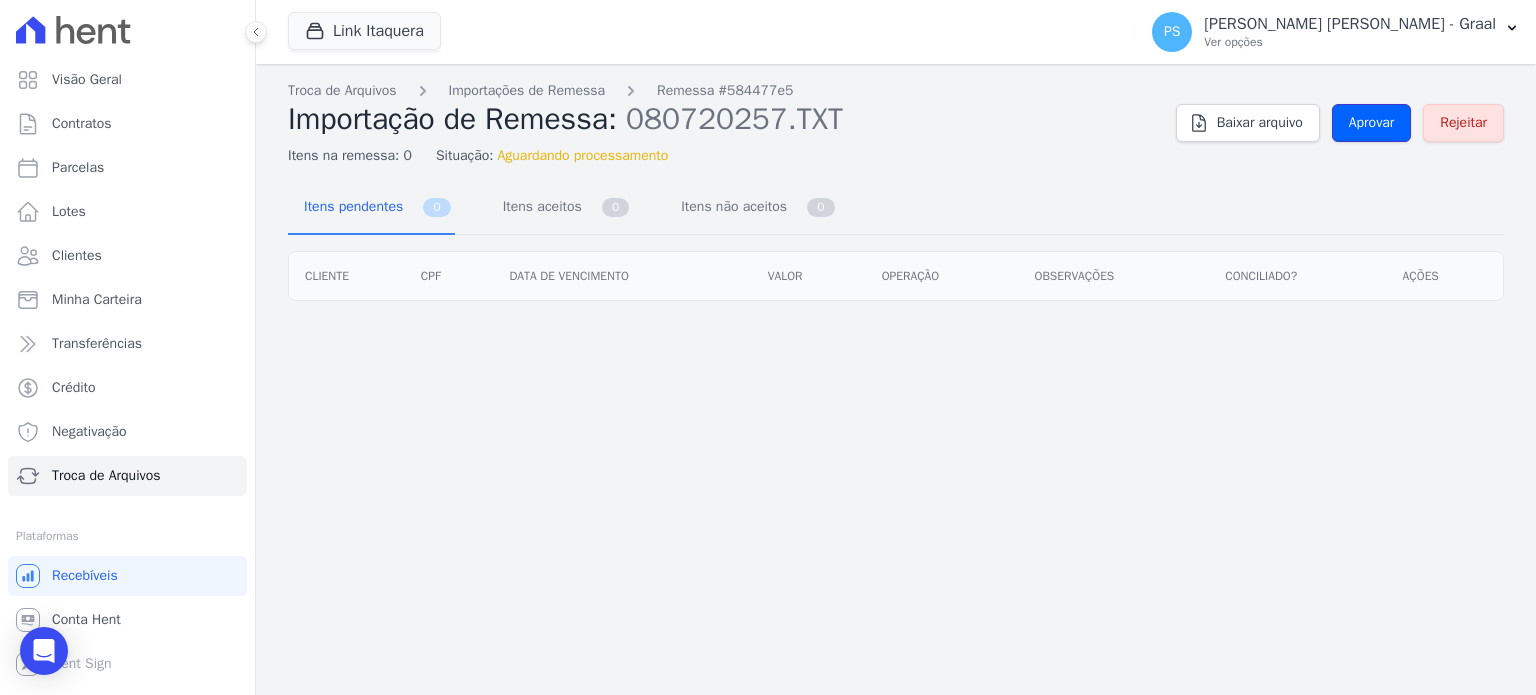 click on "Aprovar" at bounding box center [1372, 123] 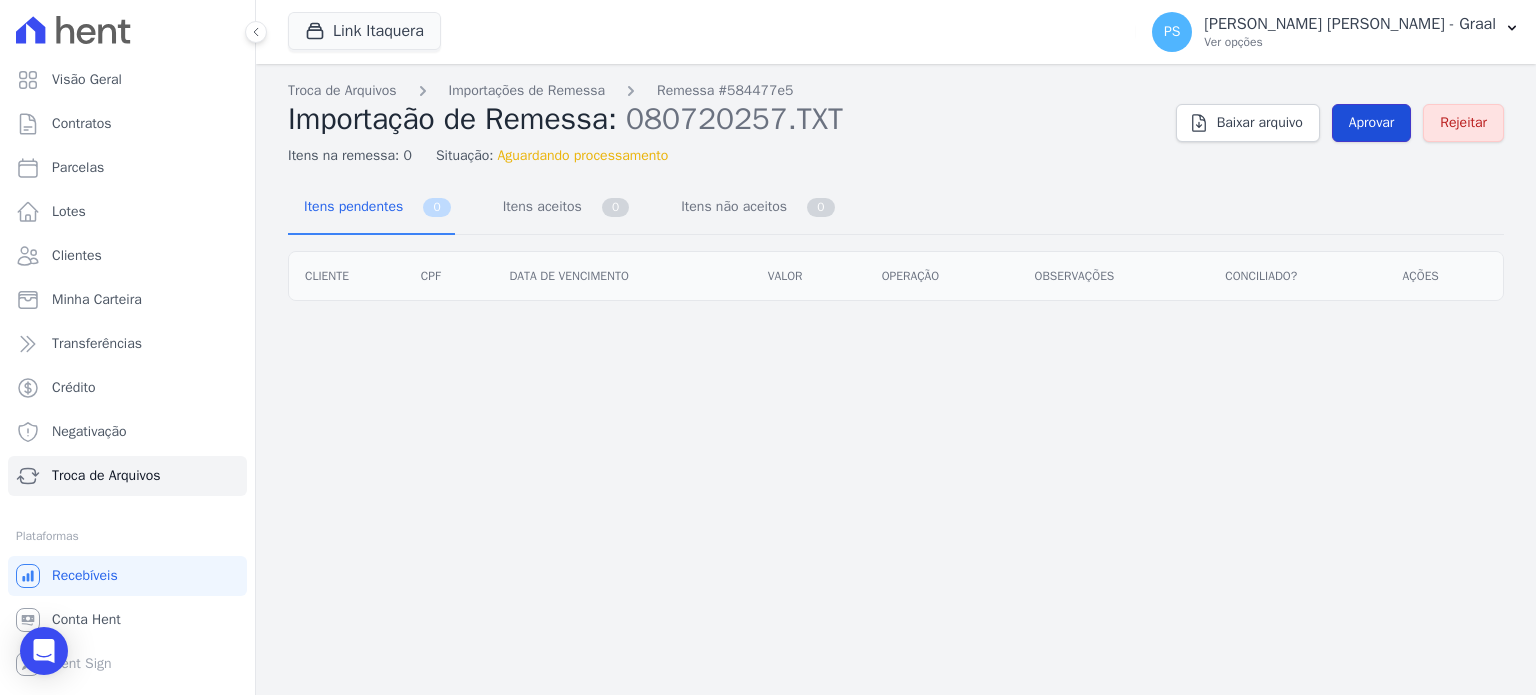 click on "Aprovar" at bounding box center (1372, 123) 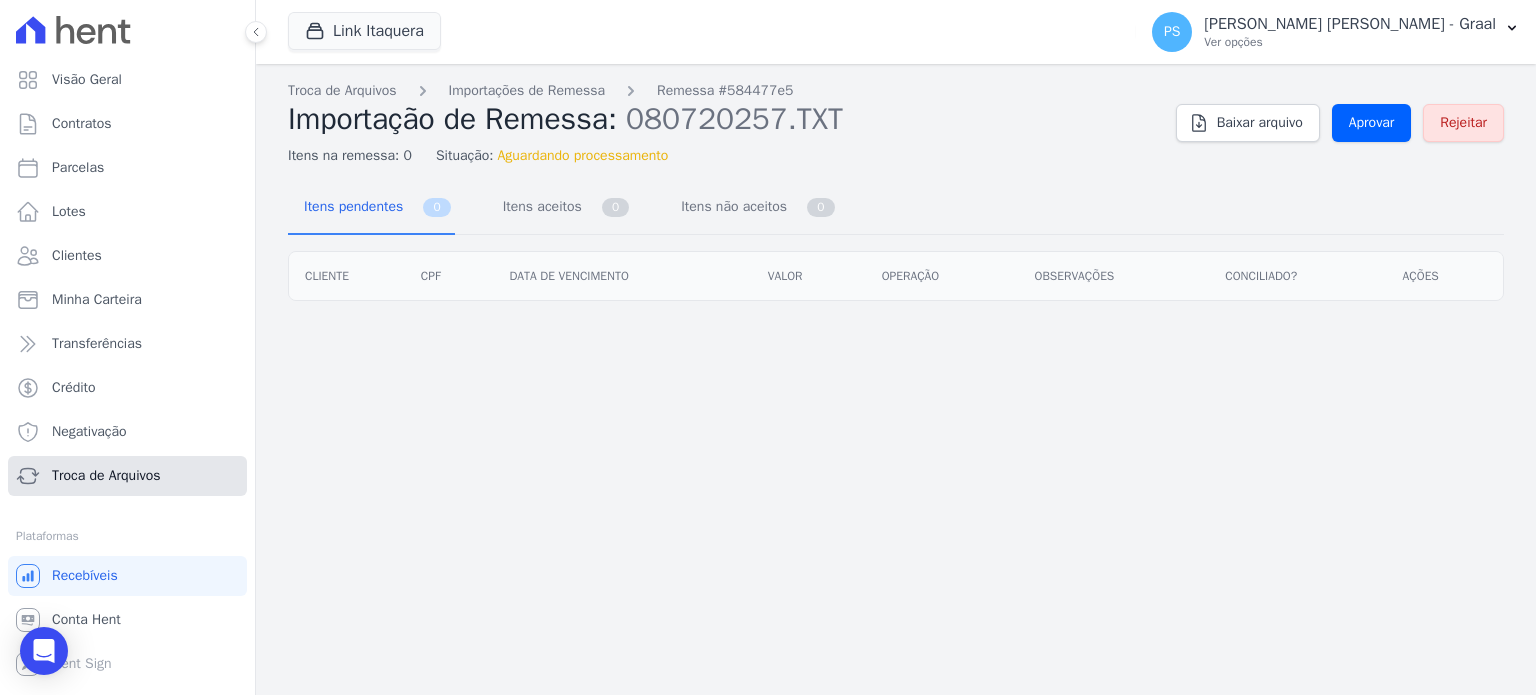 click on "Troca de Arquivos" at bounding box center (127, 476) 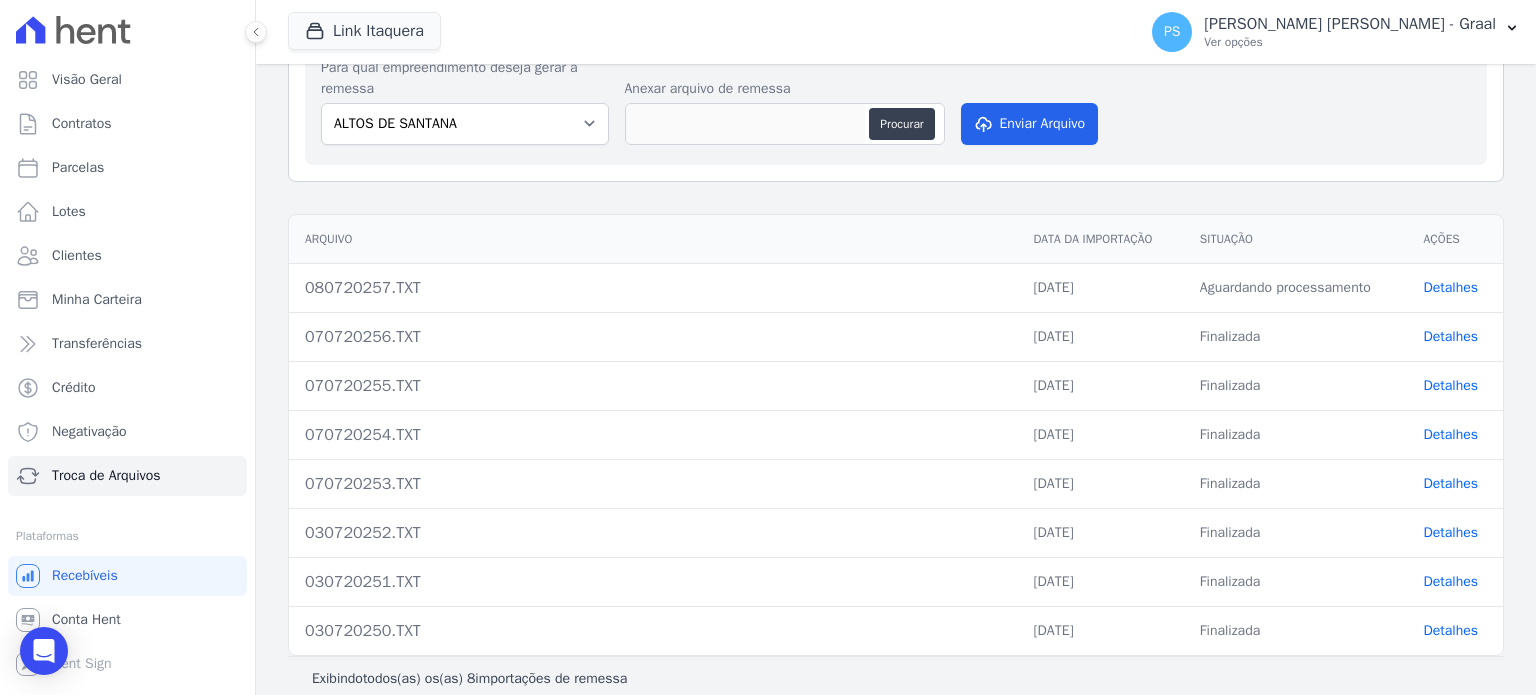 scroll, scrollTop: 257, scrollLeft: 0, axis: vertical 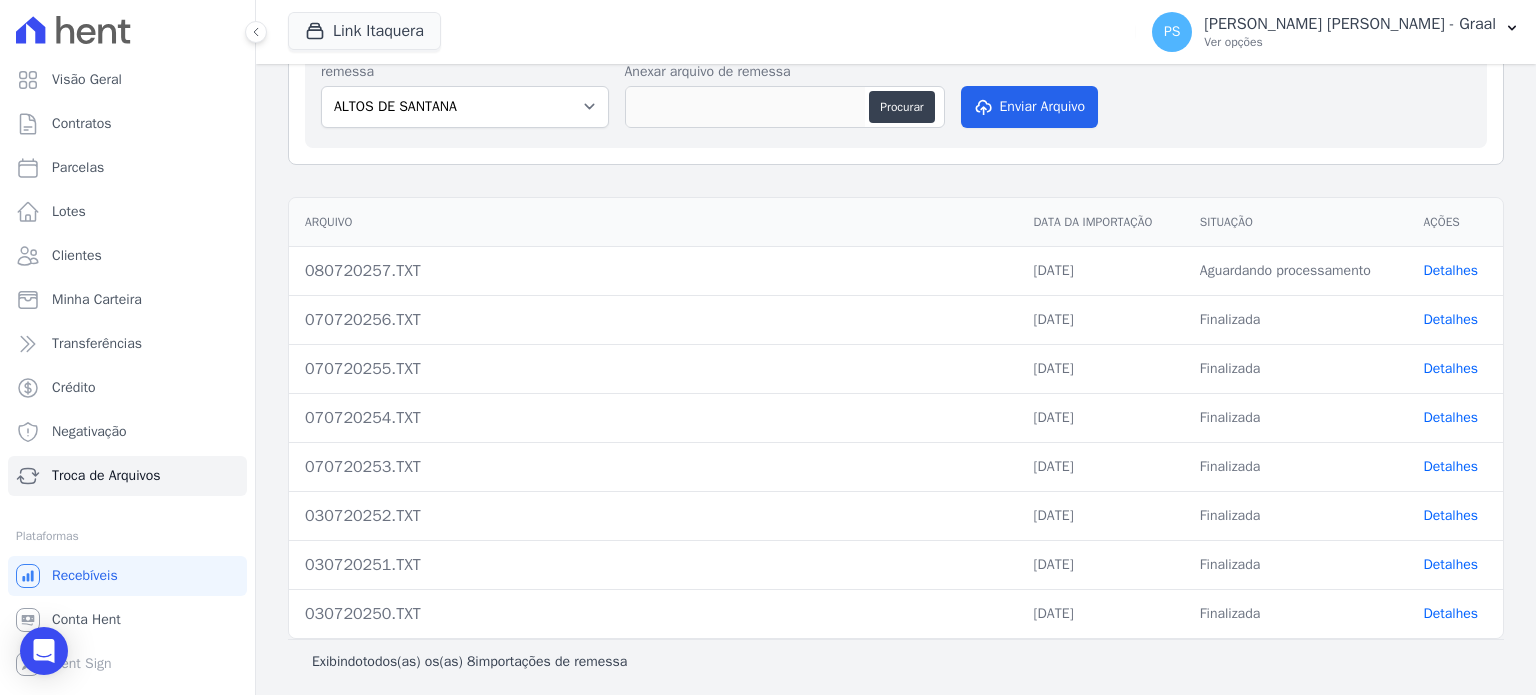click on "Detalhes" at bounding box center (1451, 270) 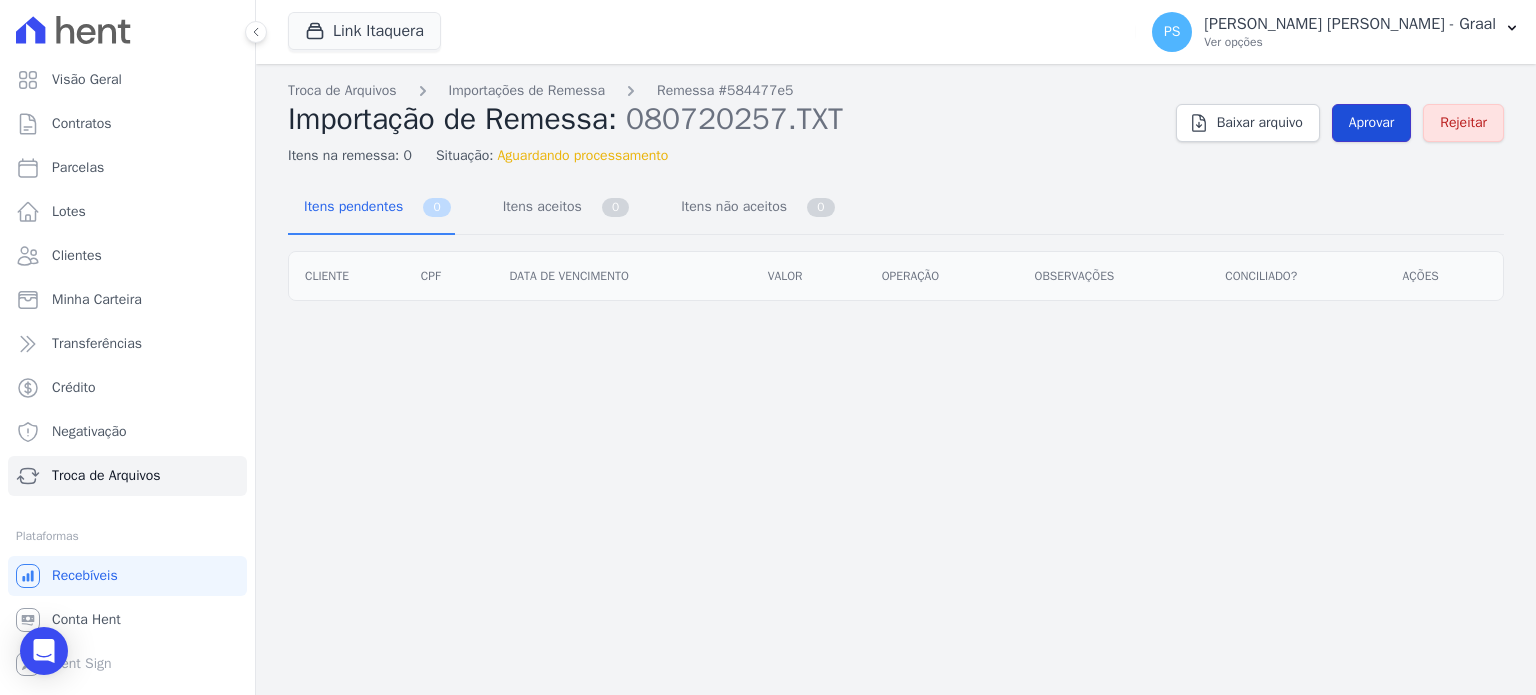 drag, startPoint x: 1375, startPoint y: 152, endPoint x: 1370, endPoint y: 139, distance: 13.928389 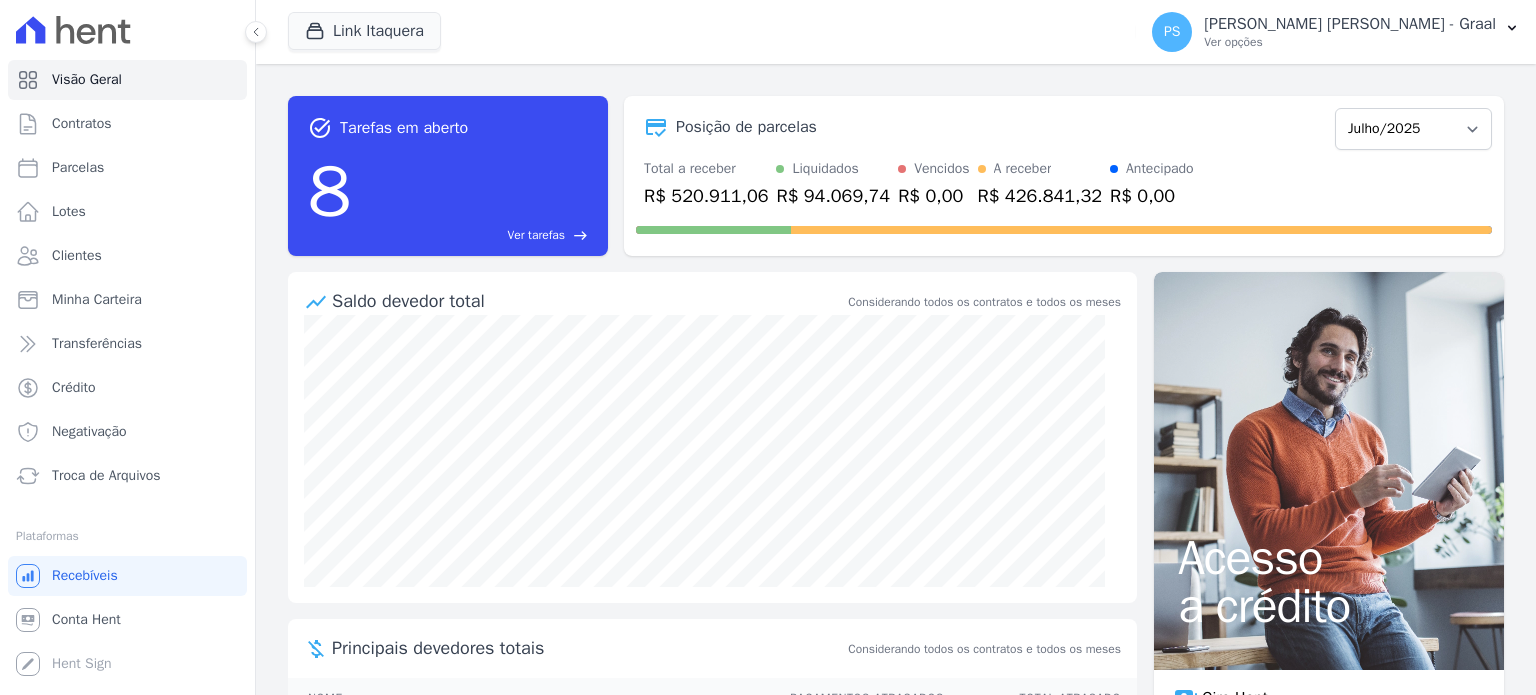 scroll, scrollTop: 0, scrollLeft: 0, axis: both 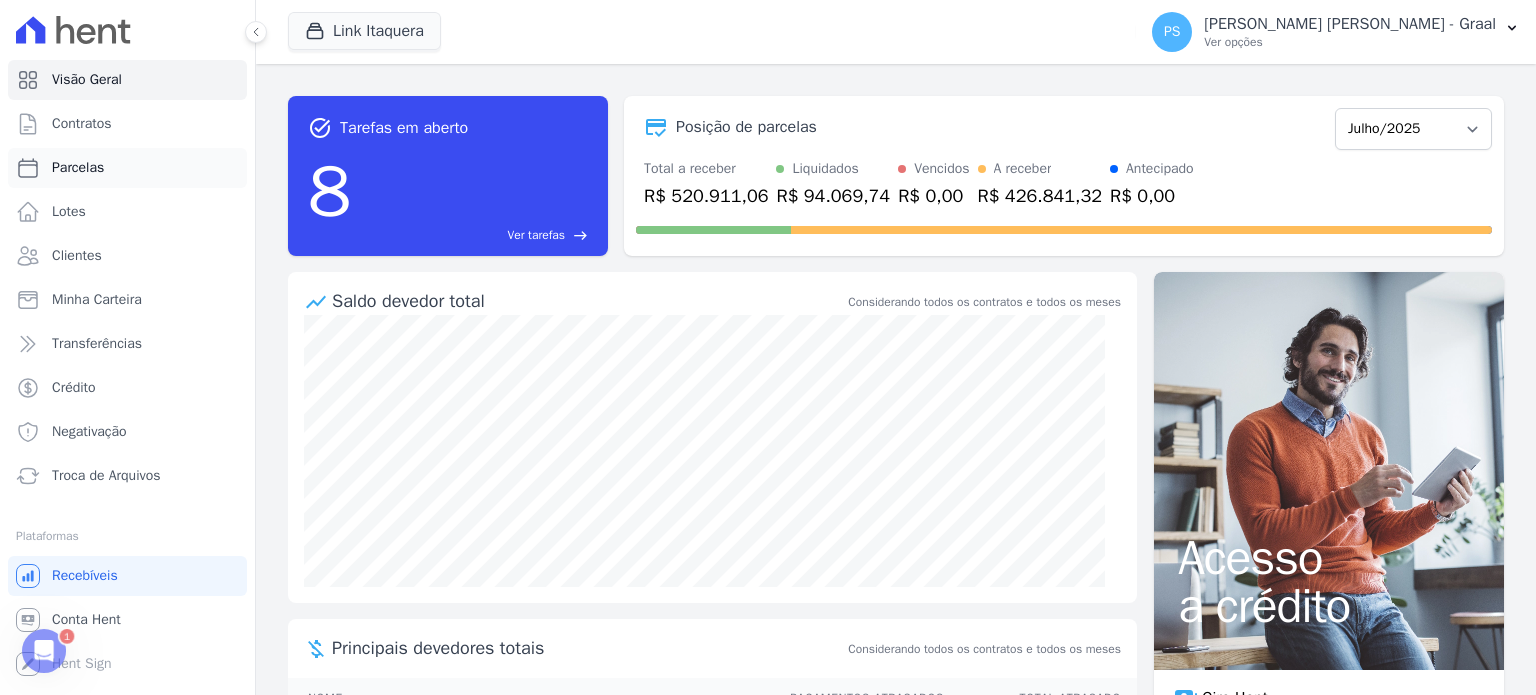 click on "Parcelas" at bounding box center (127, 168) 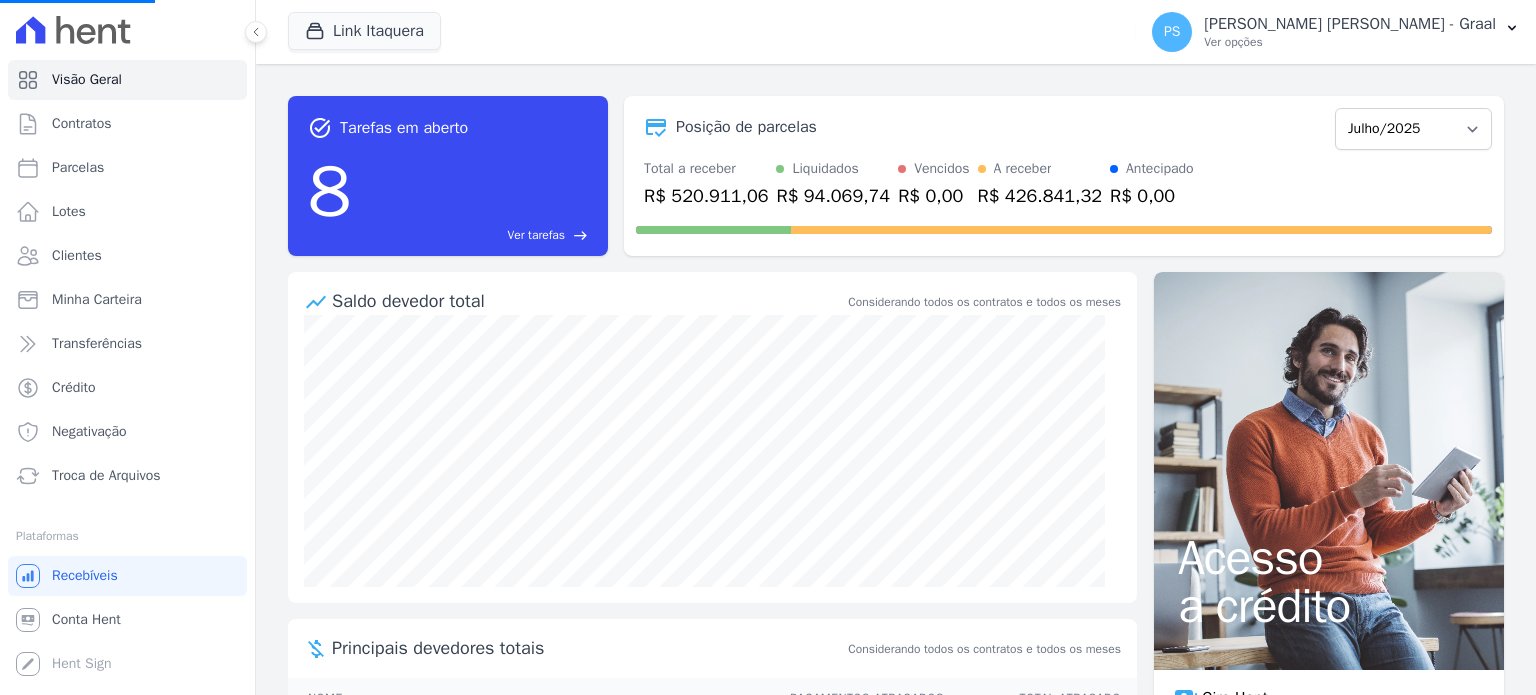 select 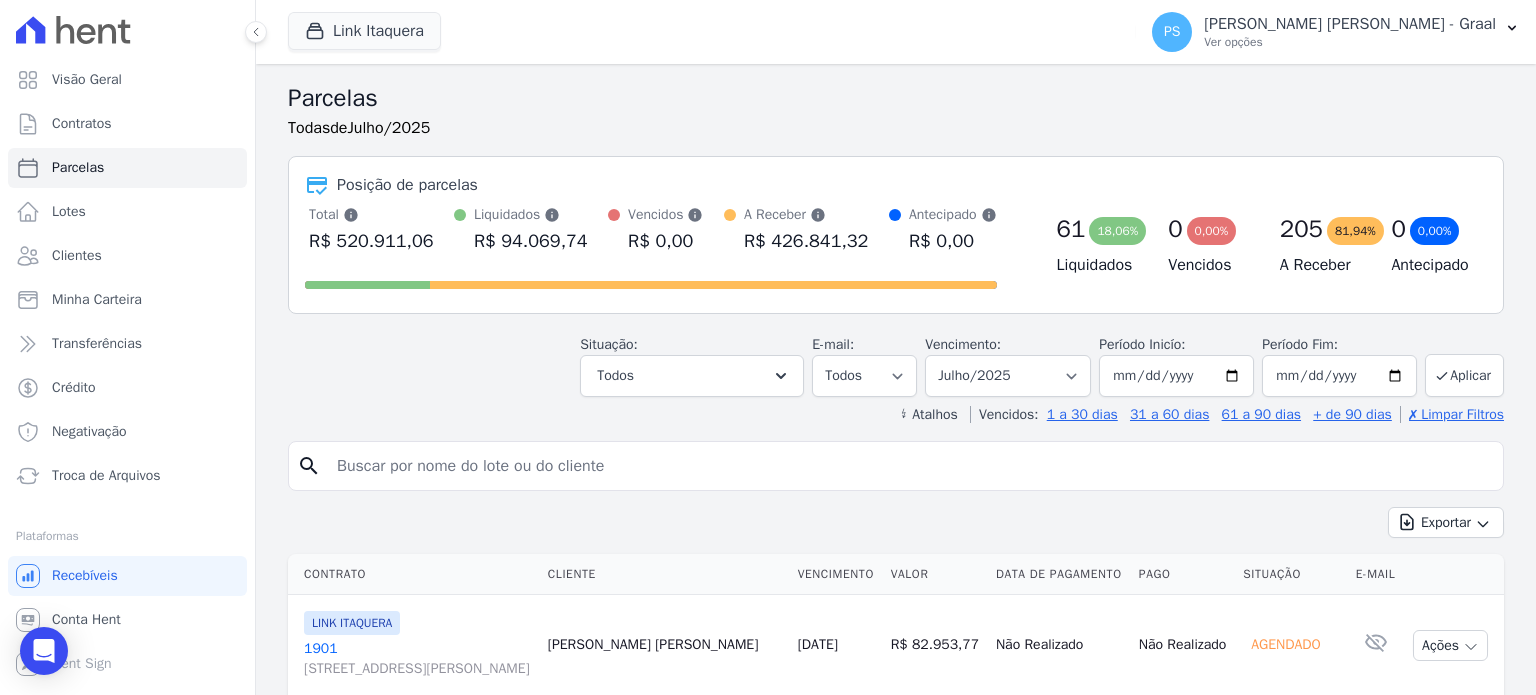 click at bounding box center (910, 466) 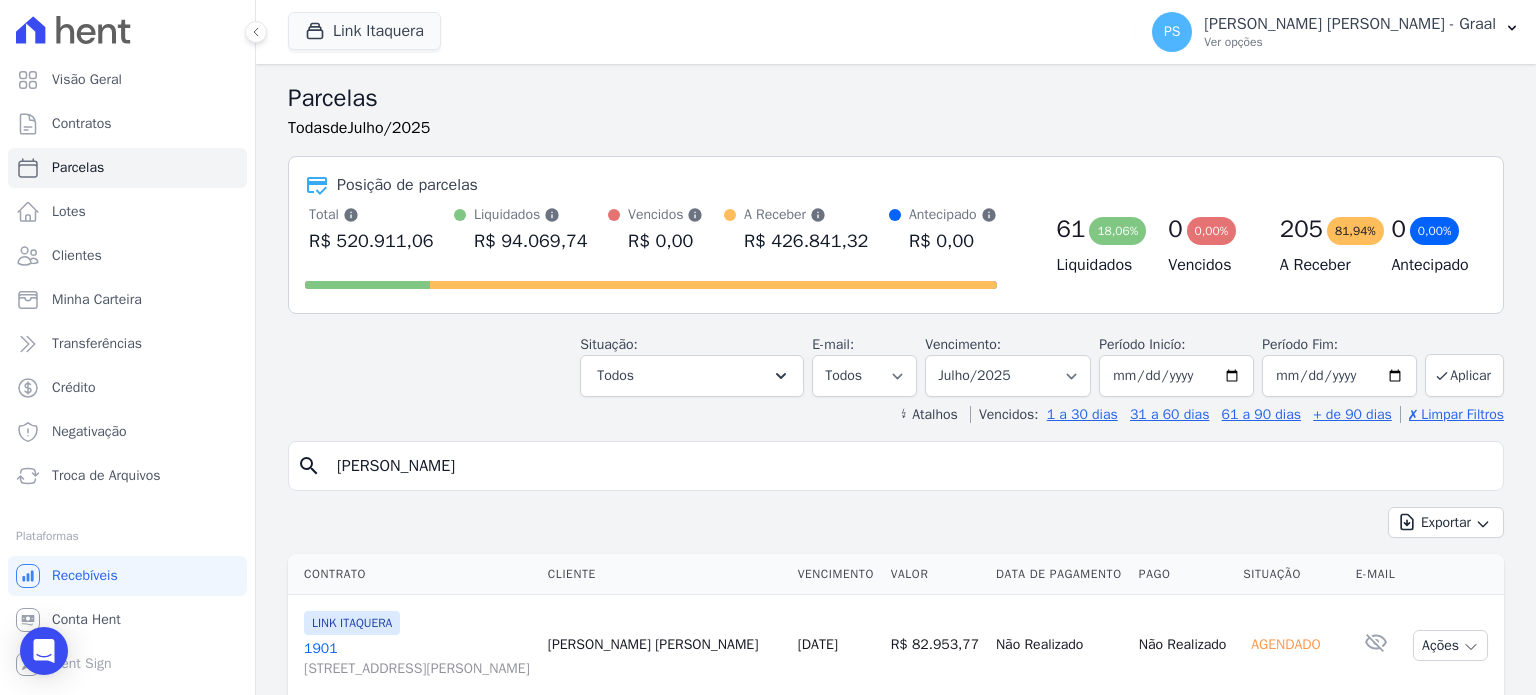 type on "[PERSON_NAME]" 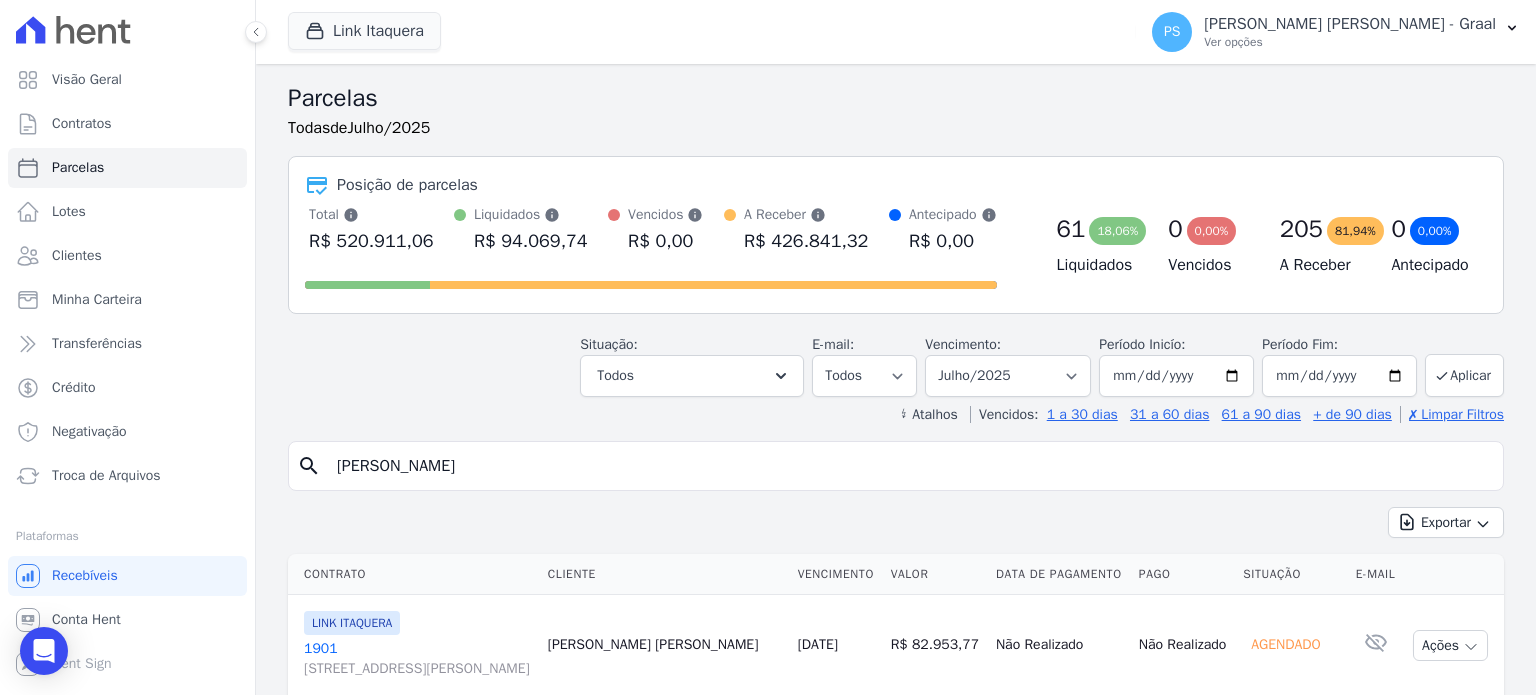 type 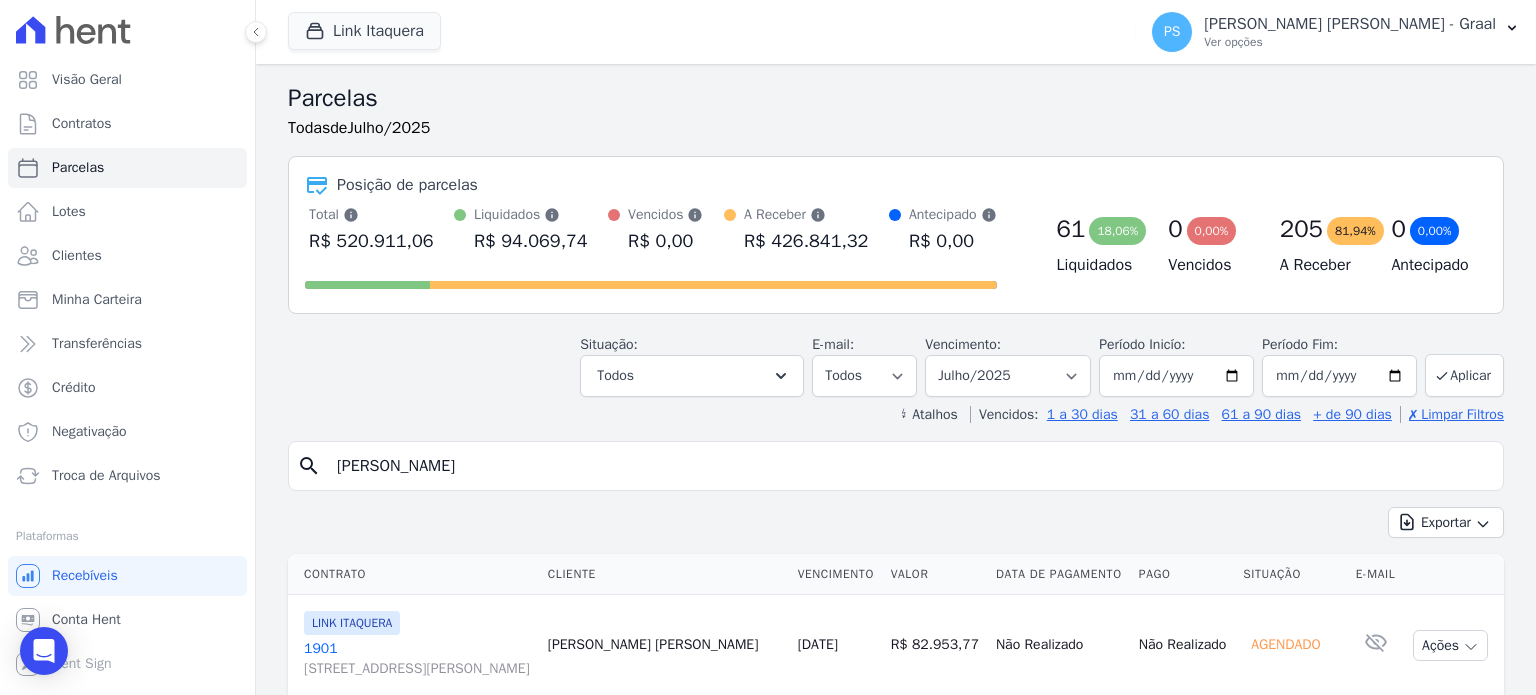 click on "[PERSON_NAME]" at bounding box center [910, 466] 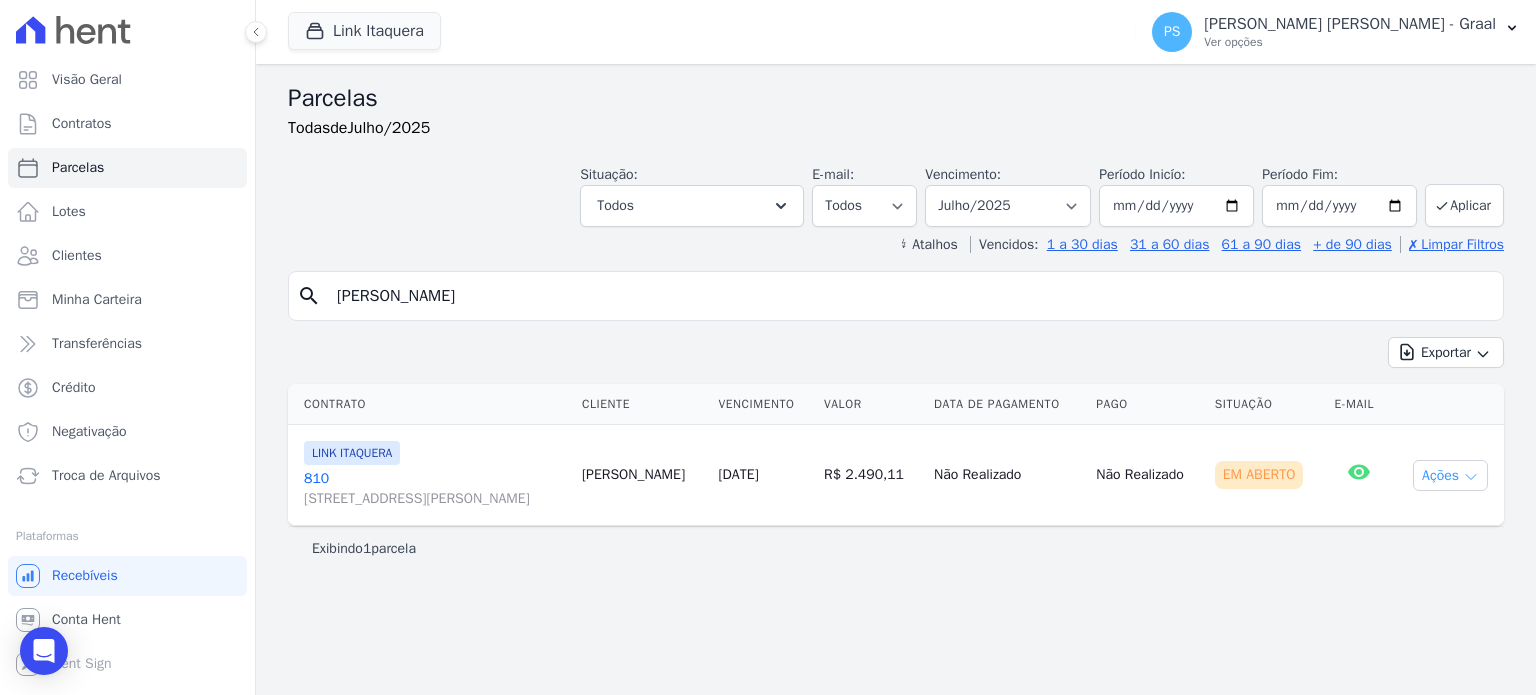 click on "Ações" at bounding box center (1450, 475) 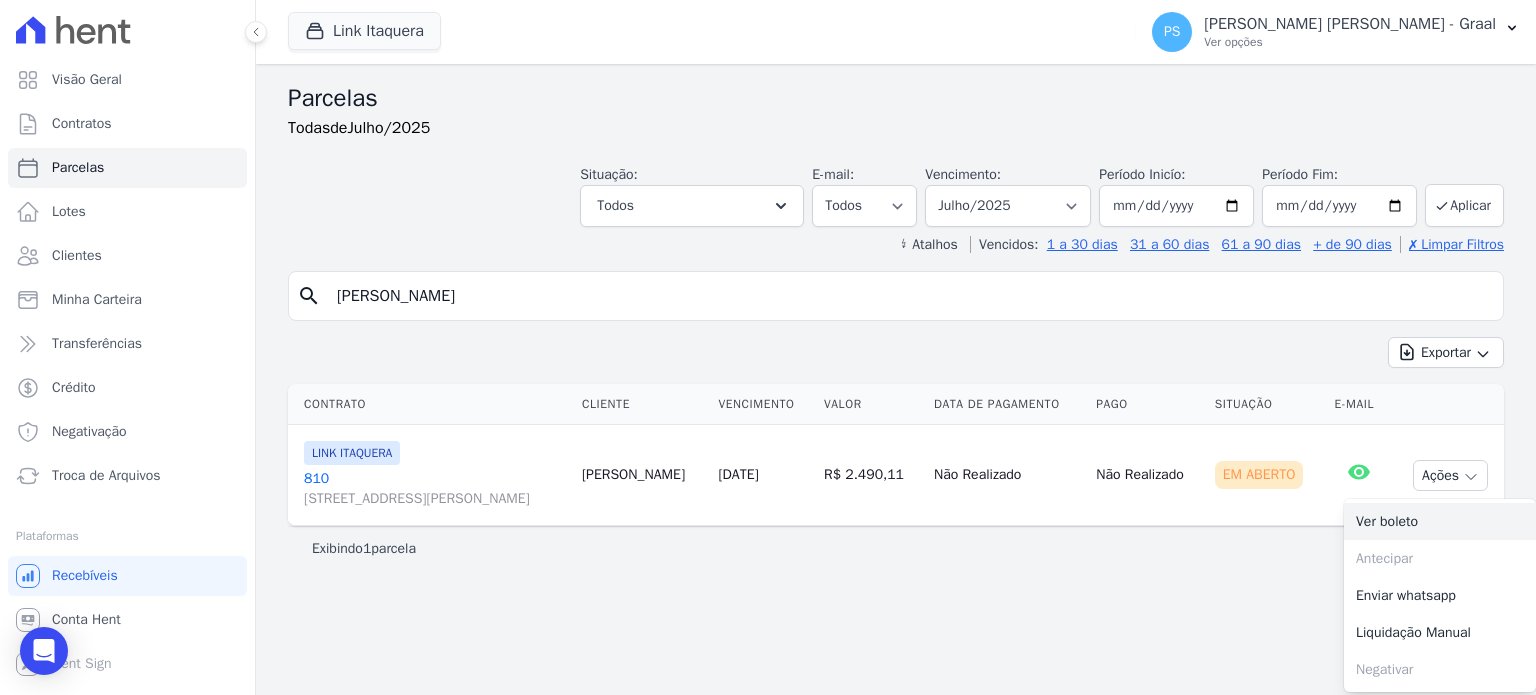 click on "Ver boleto" at bounding box center (1440, 521) 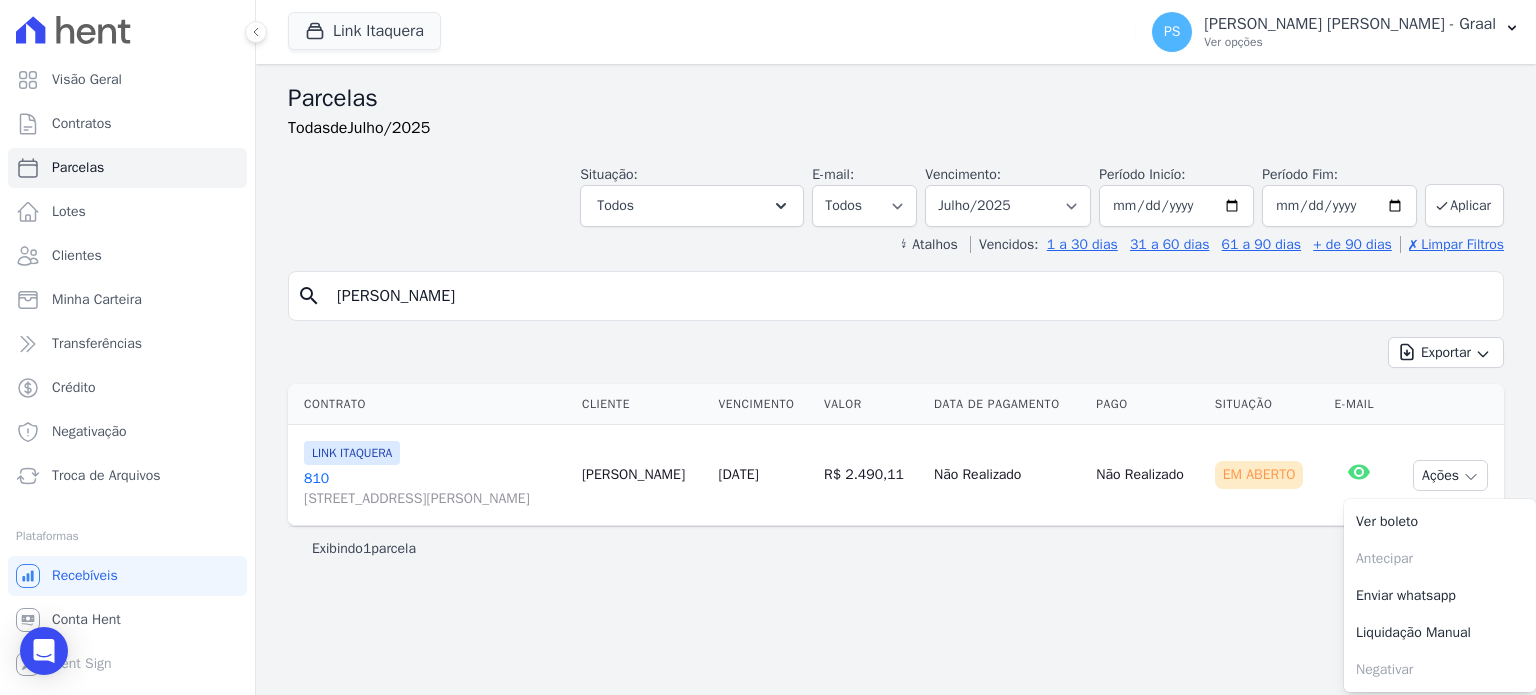 drag, startPoint x: 532, startPoint y: 298, endPoint x: 247, endPoint y: 288, distance: 285.17538 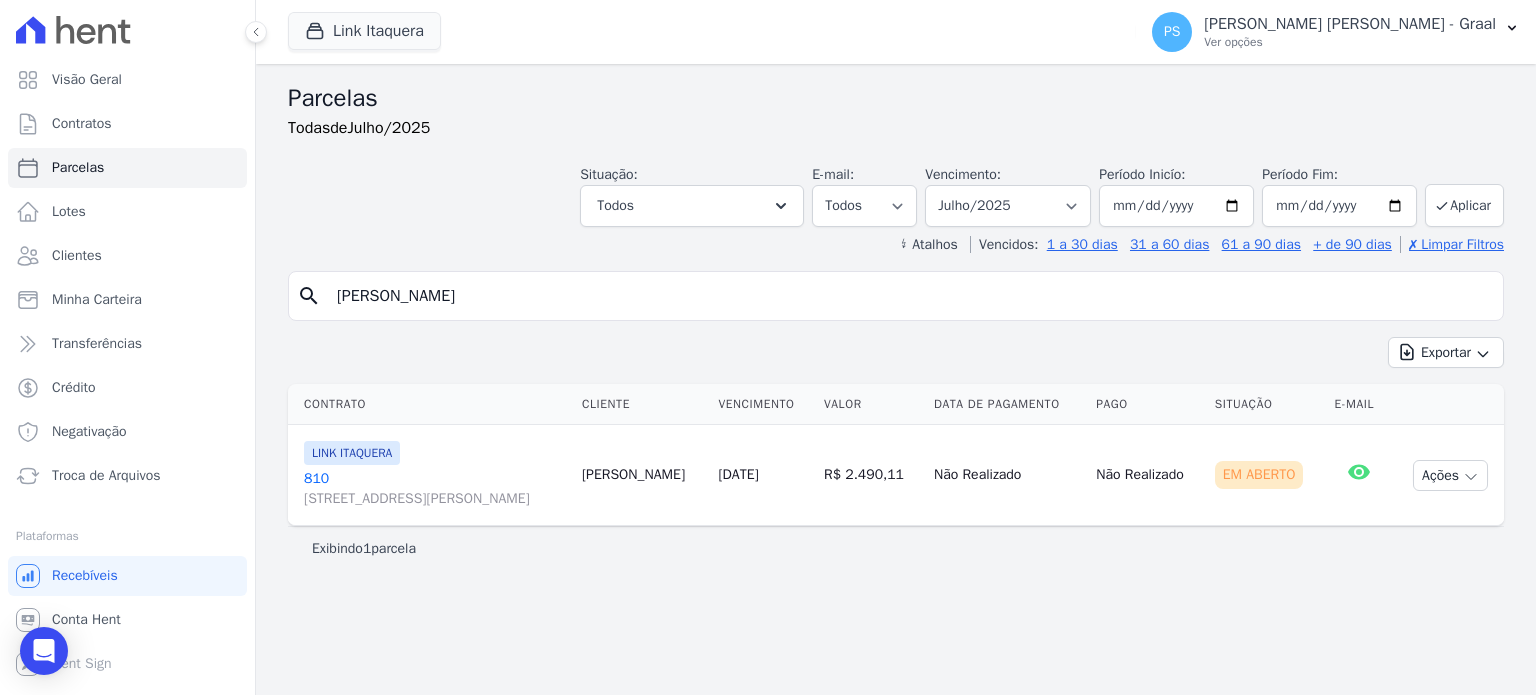 paste on "[PERSON_NAME] Jolvino [PERSON_NAME] de Souz" 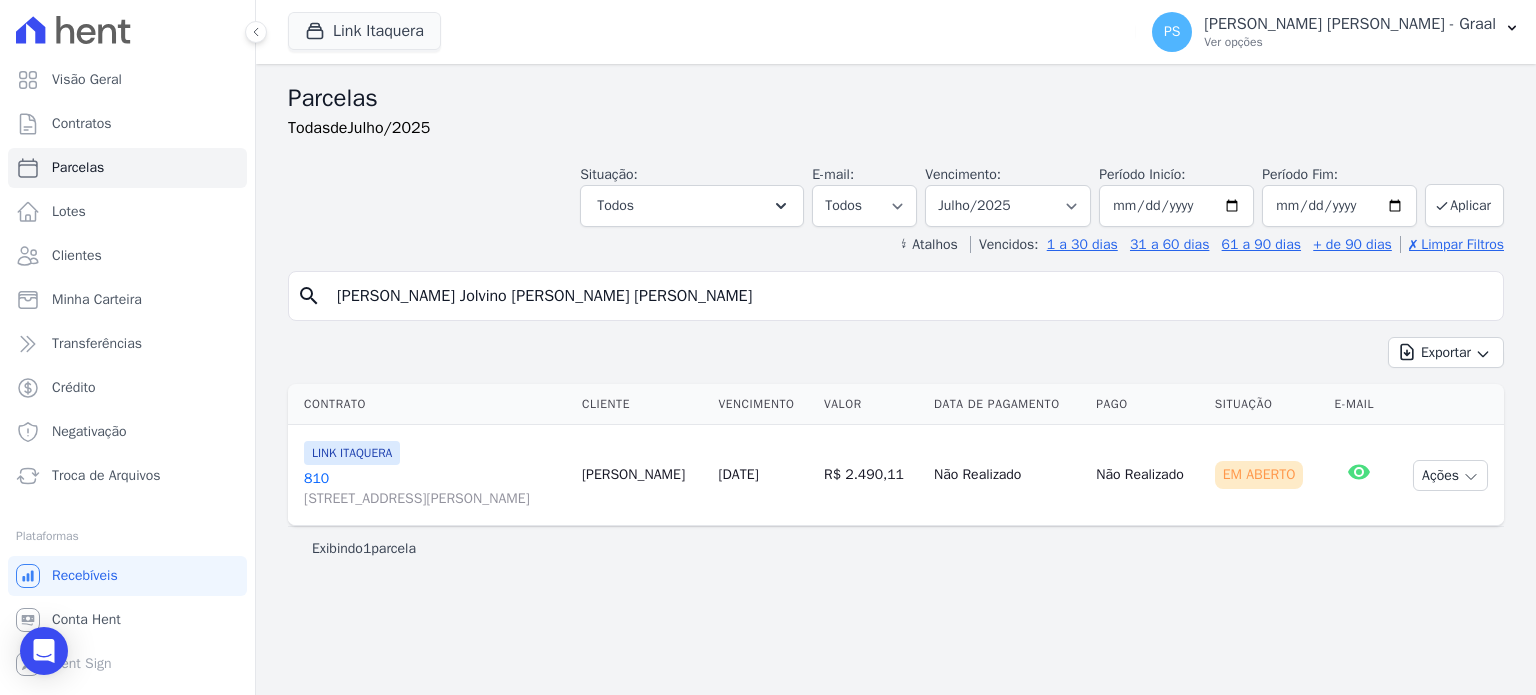 type on "[PERSON_NAME] Jolvino [PERSON_NAME] [PERSON_NAME]" 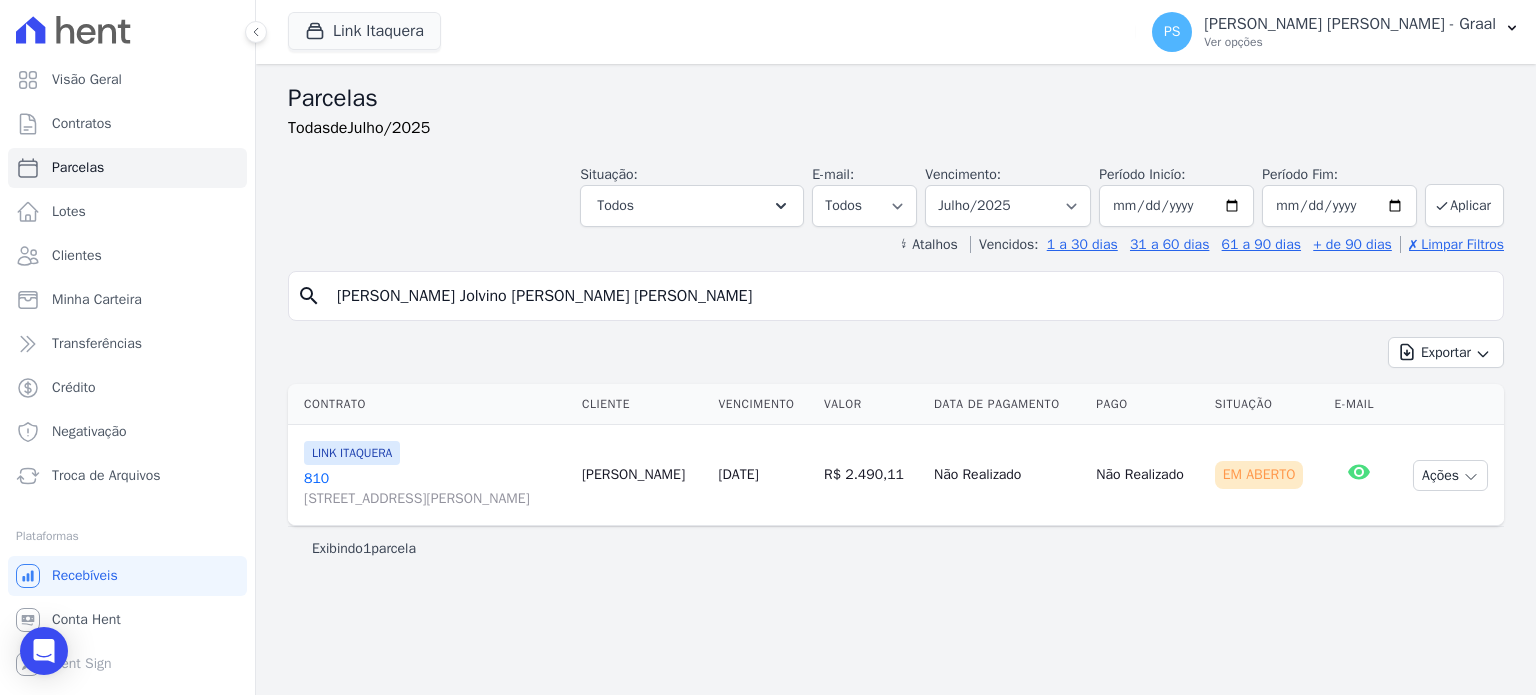 type 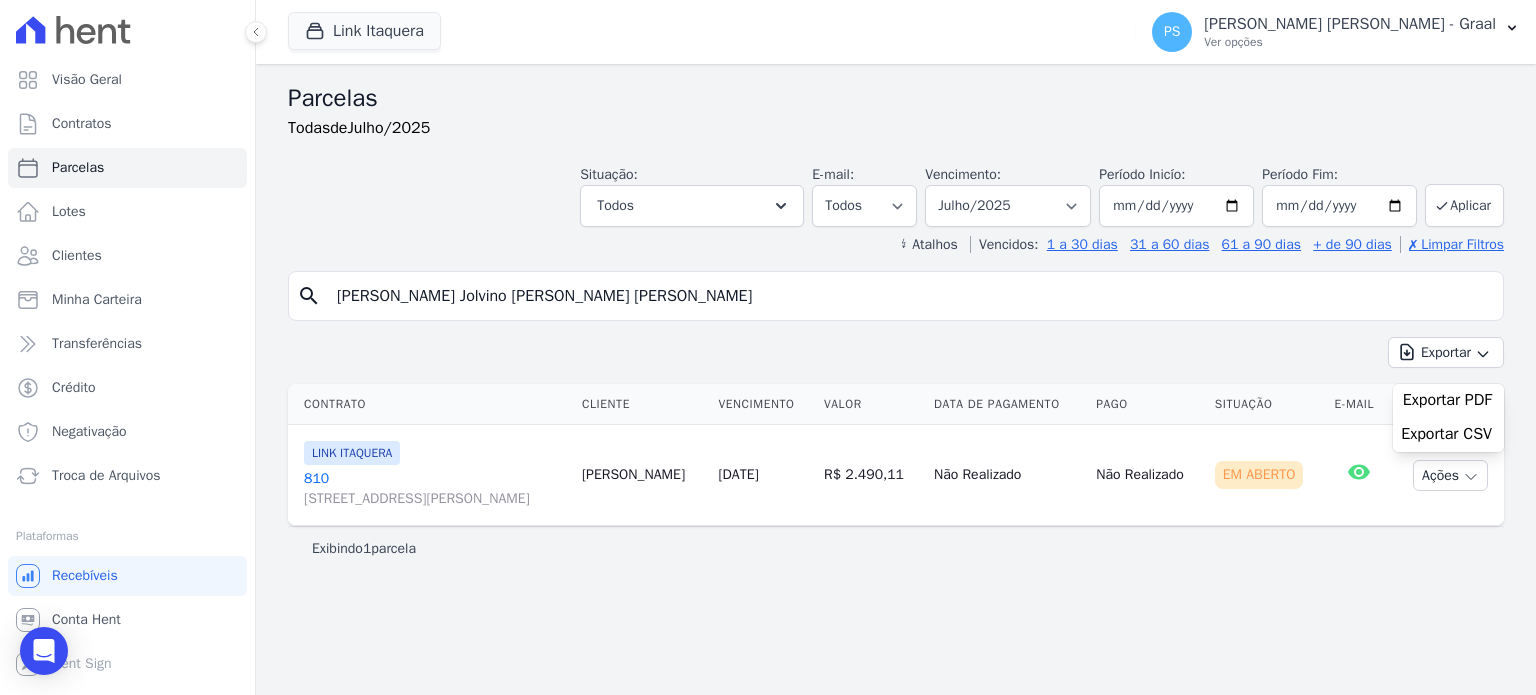 click on "[PERSON_NAME] Jolvino [PERSON_NAME] [PERSON_NAME]" at bounding box center (910, 296) 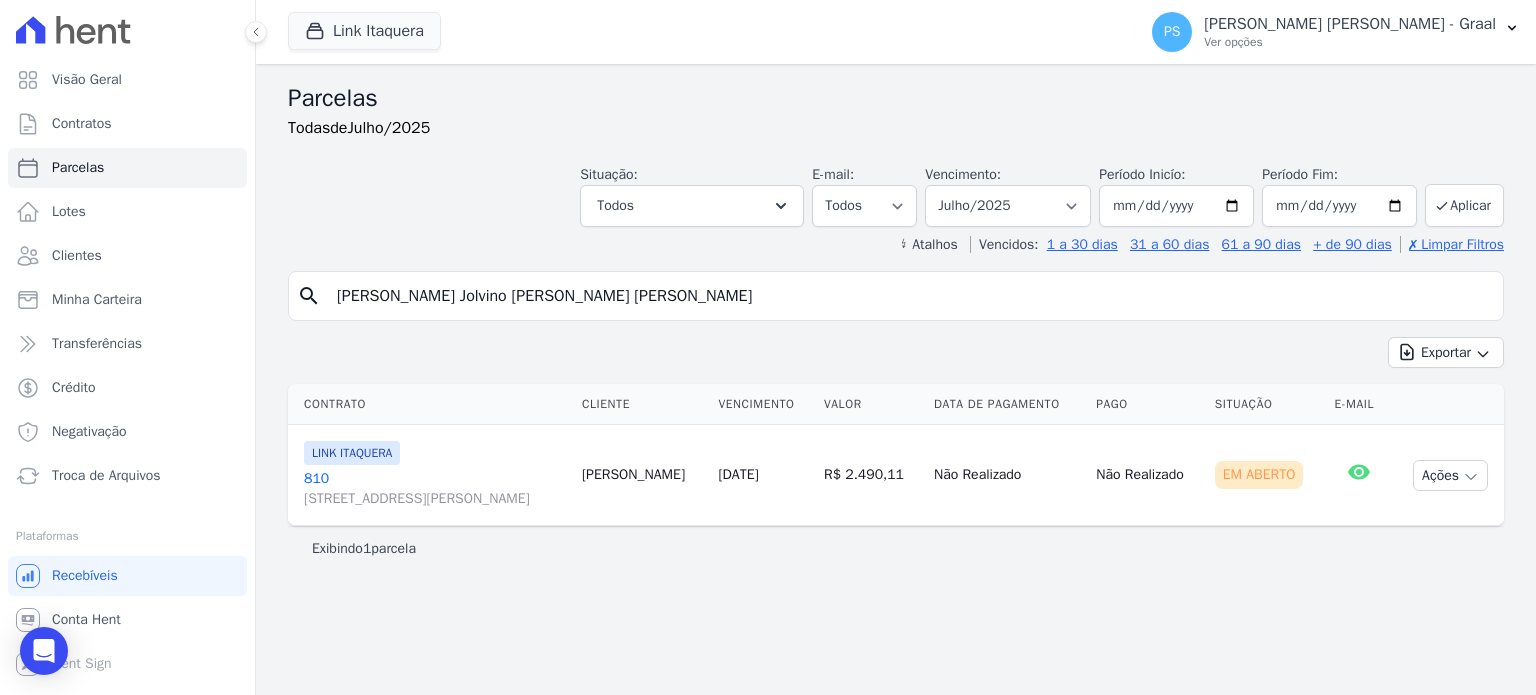 select 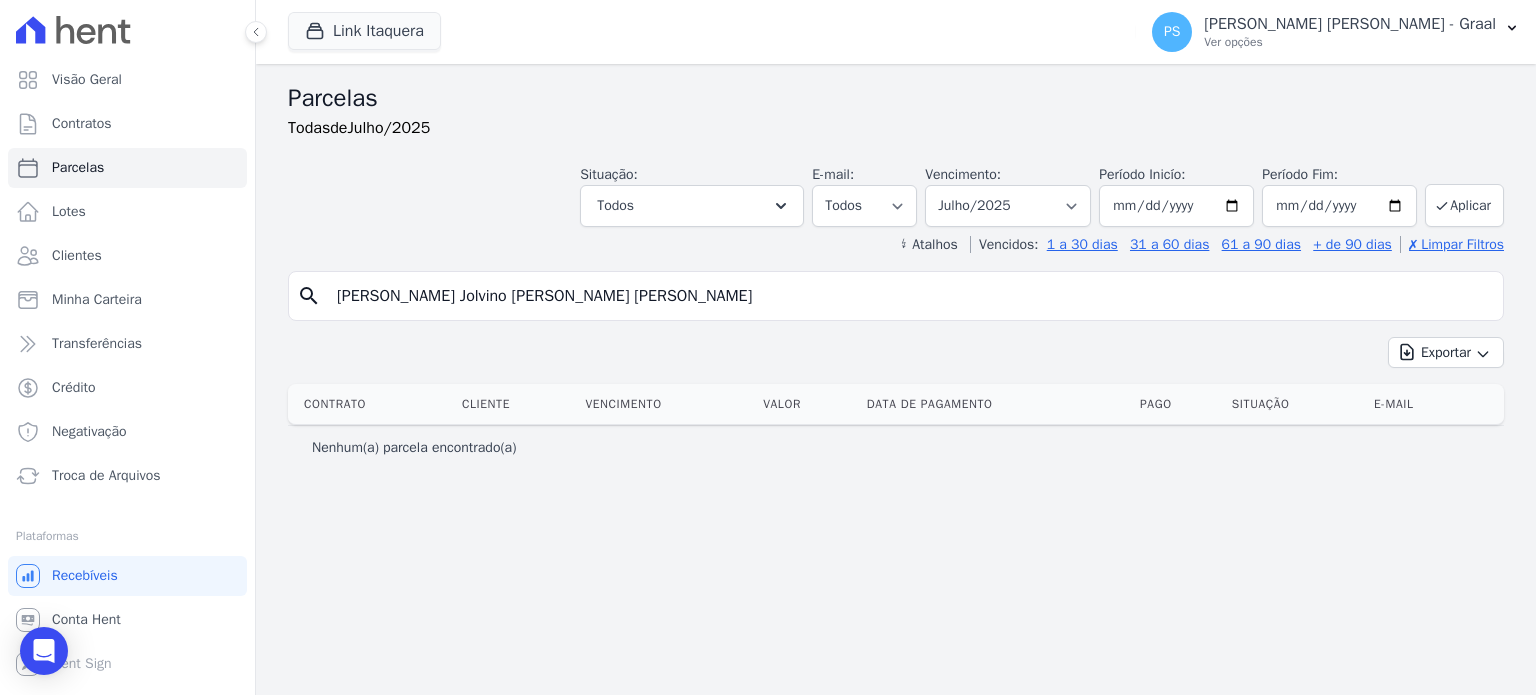 click on "[PERSON_NAME] Jolvino [PERSON_NAME] [PERSON_NAME]" at bounding box center (910, 296) 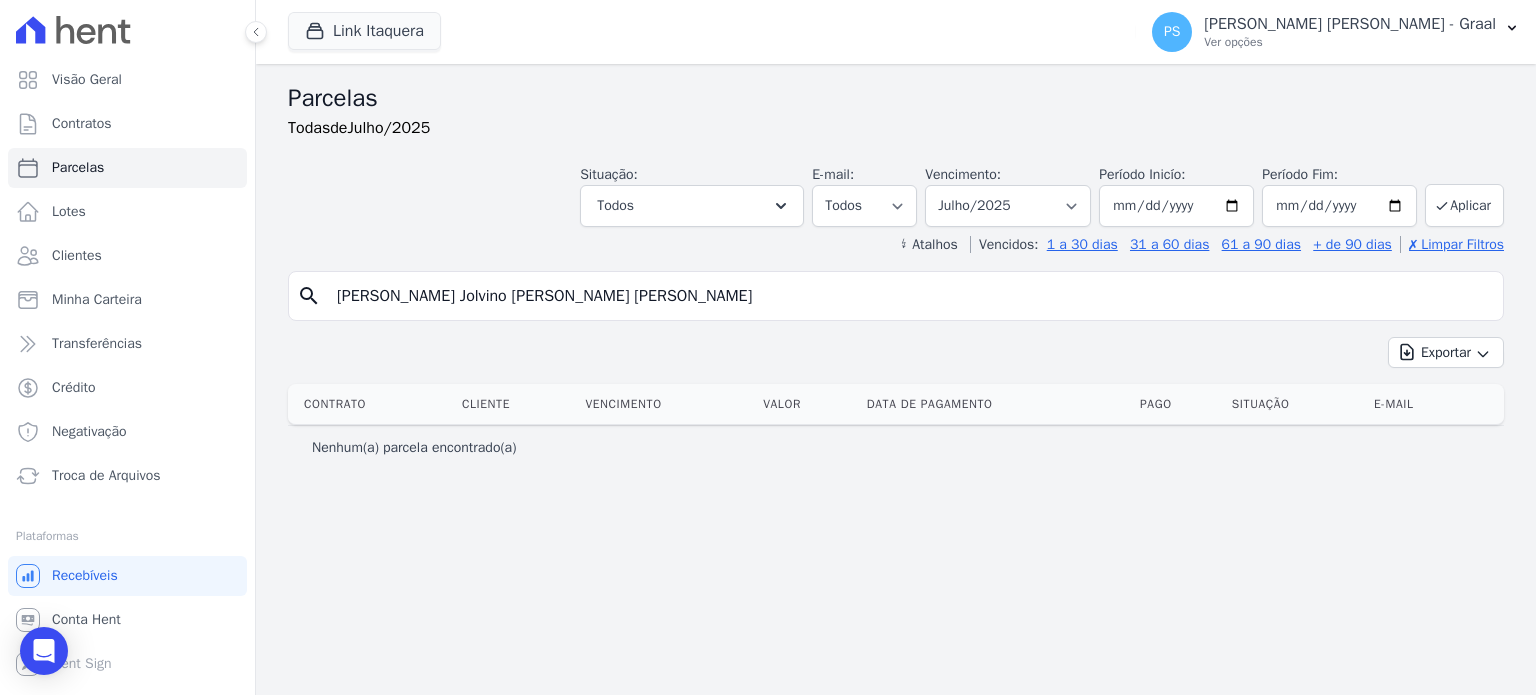 select 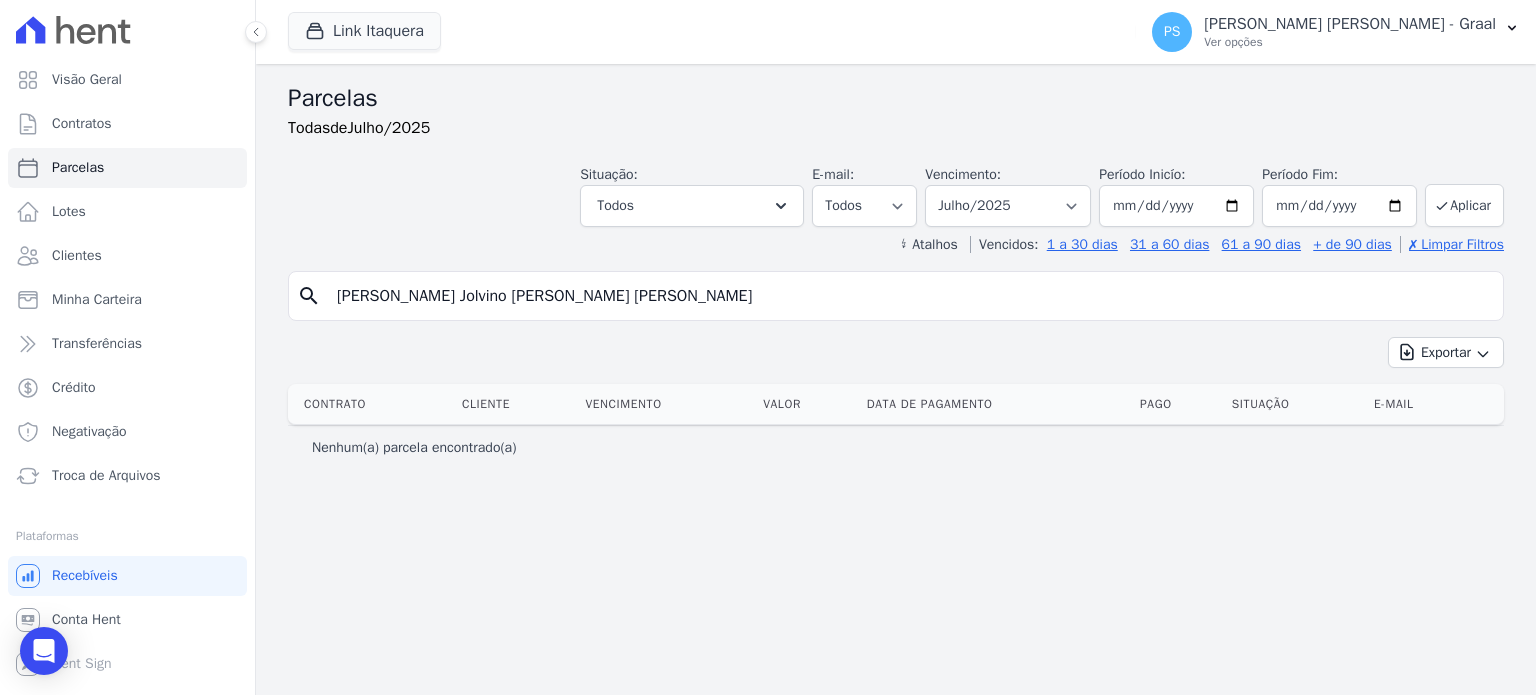 click on "[PERSON_NAME] Jolvino [PERSON_NAME] [PERSON_NAME]" at bounding box center [910, 296] 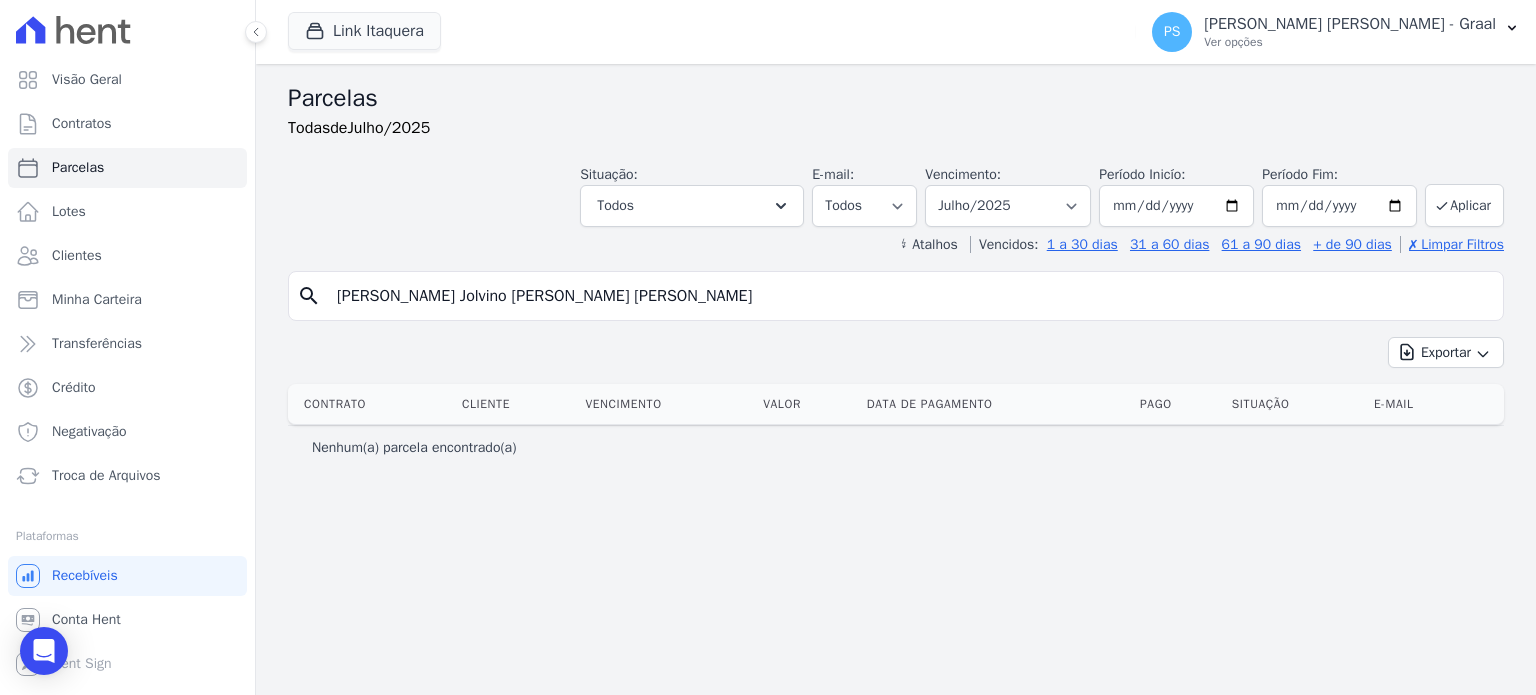 click on "[PERSON_NAME] Jolvino [PERSON_NAME] [PERSON_NAME]" at bounding box center (910, 296) 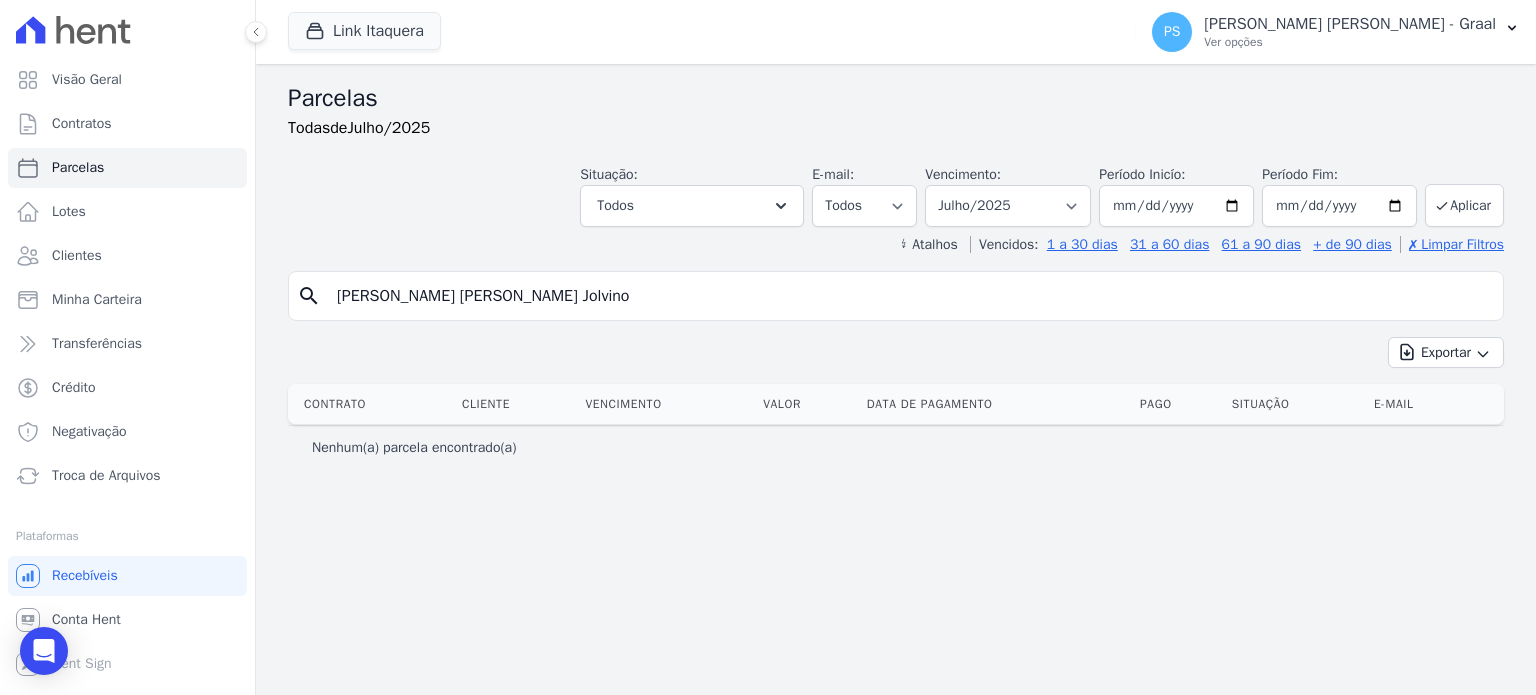 type on "[PERSON_NAME] [PERSON_NAME] Jolvino" 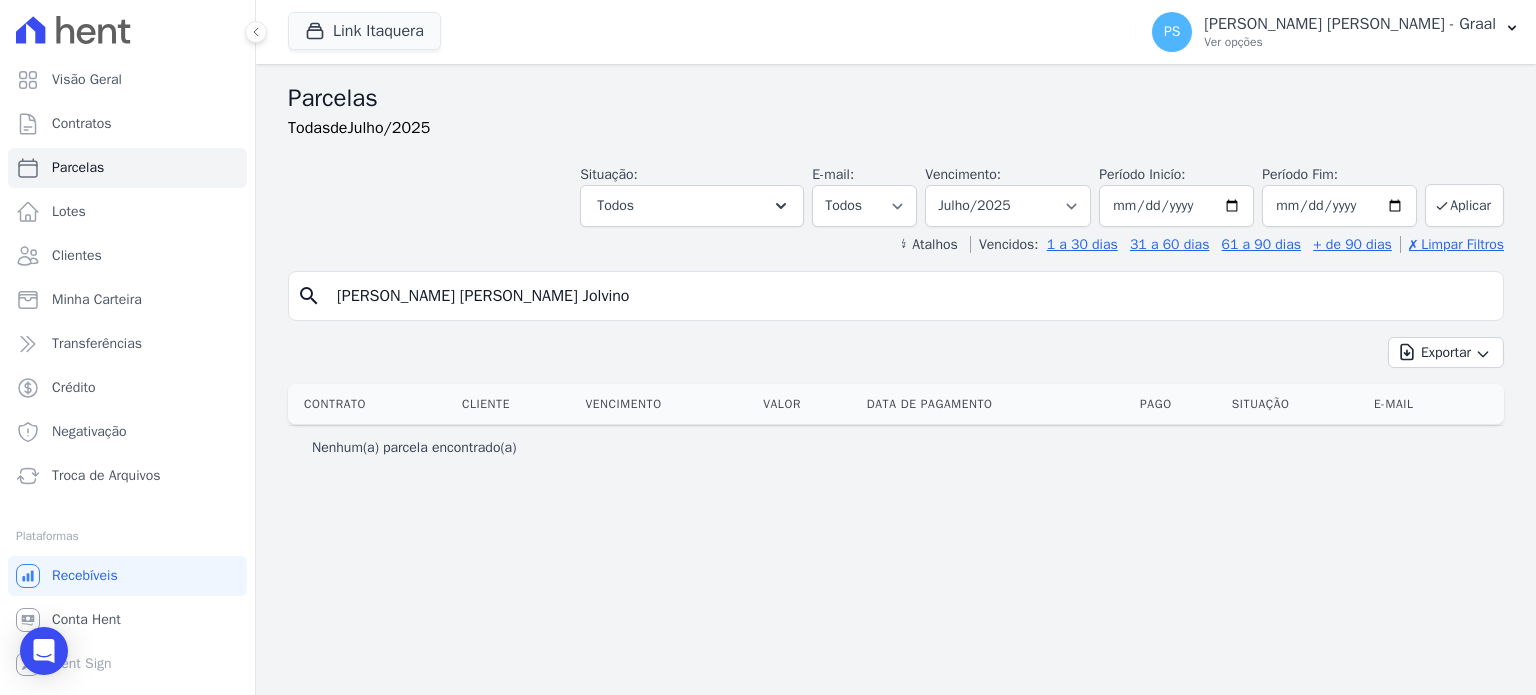 select 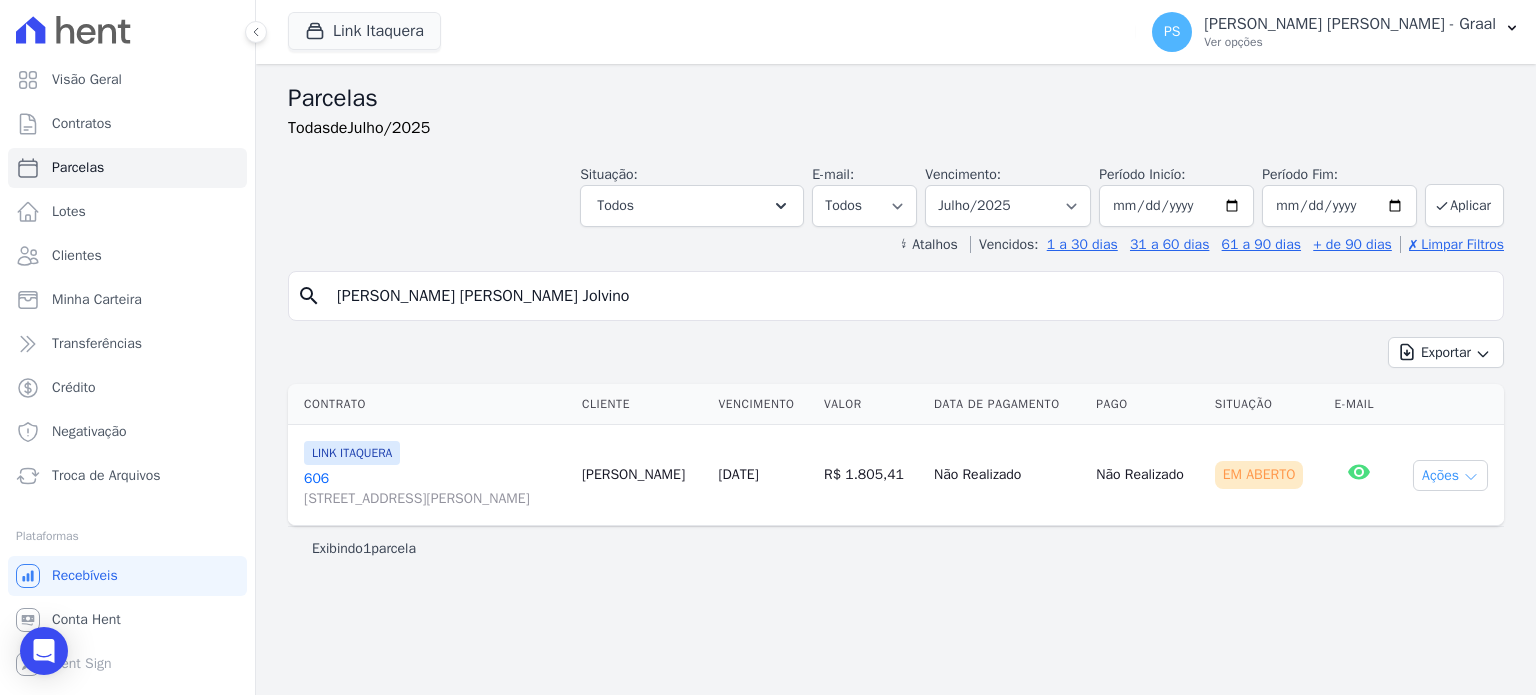 click on "Ações" at bounding box center (1450, 475) 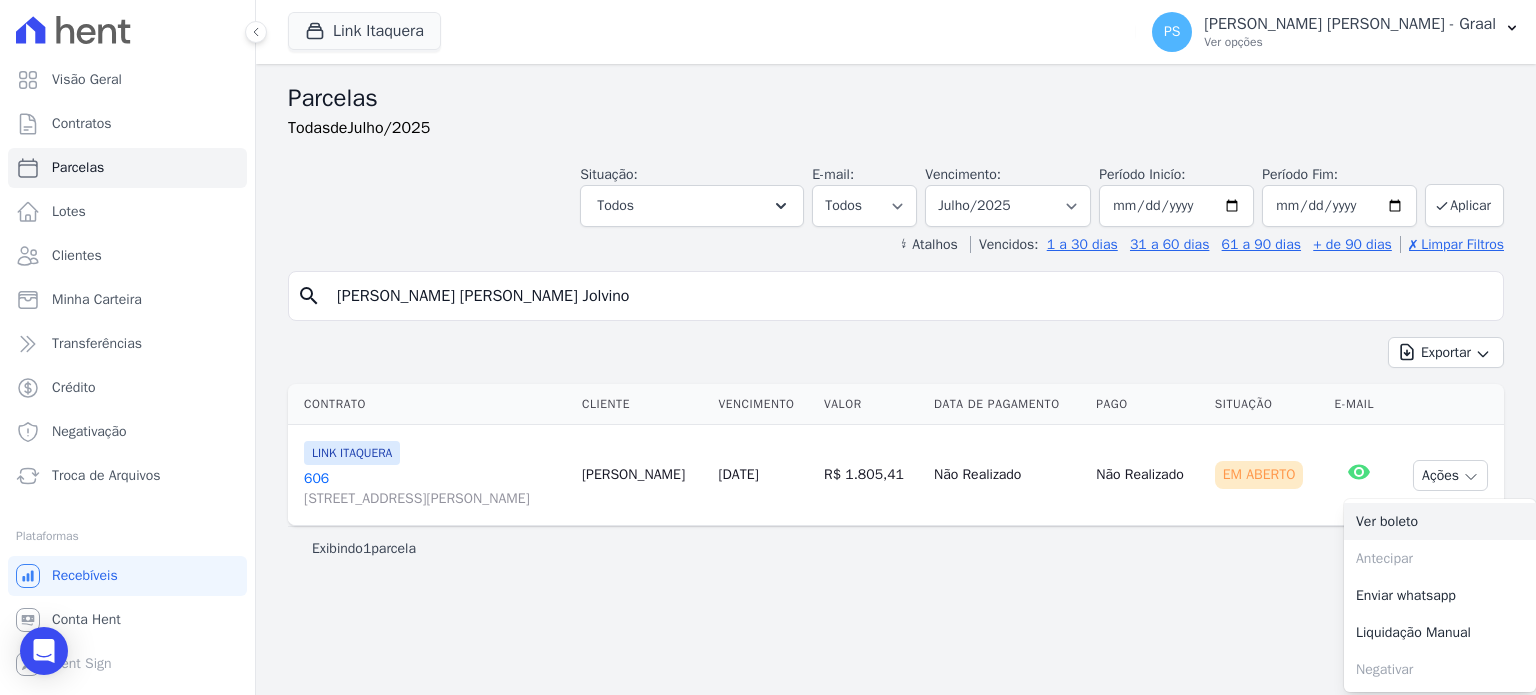 click on "Ver boleto" at bounding box center [1440, 521] 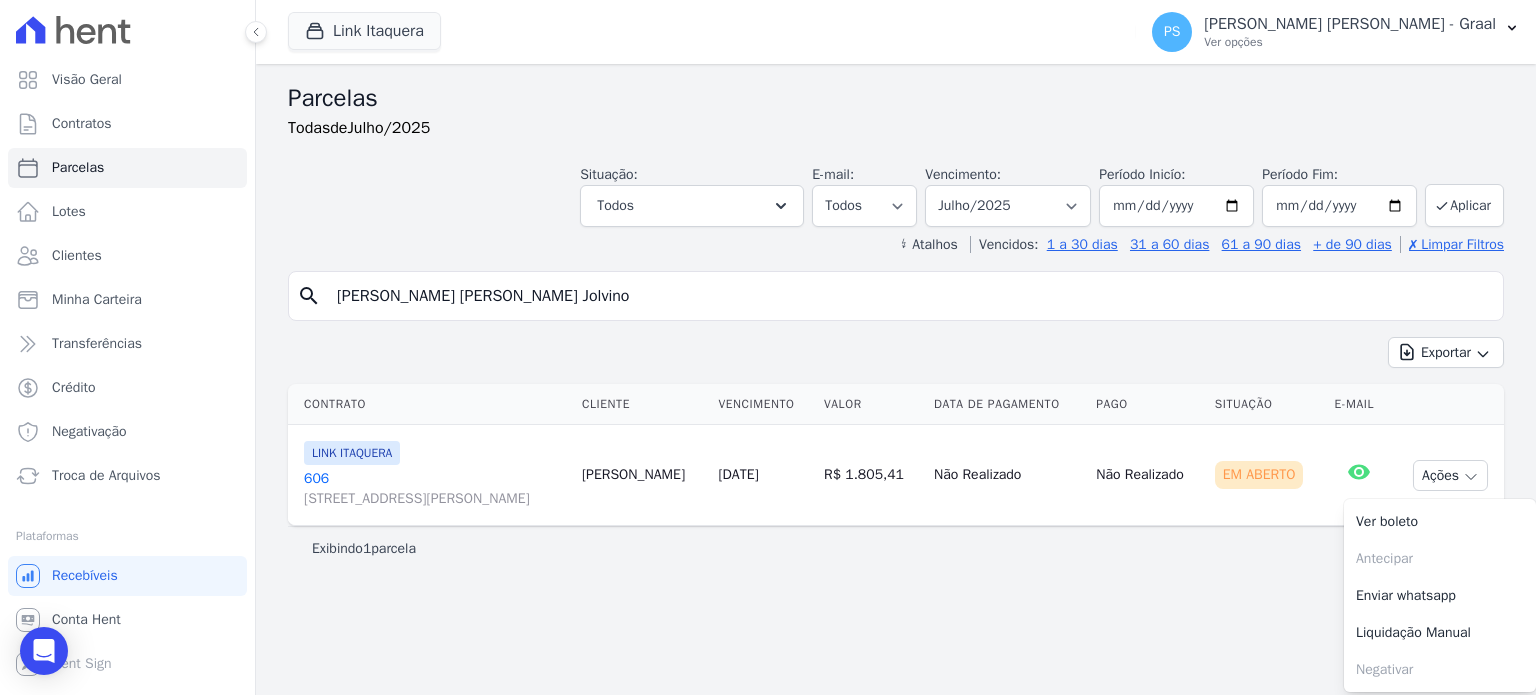 drag, startPoint x: 557, startPoint y: 312, endPoint x: 316, endPoint y: 304, distance: 241.13274 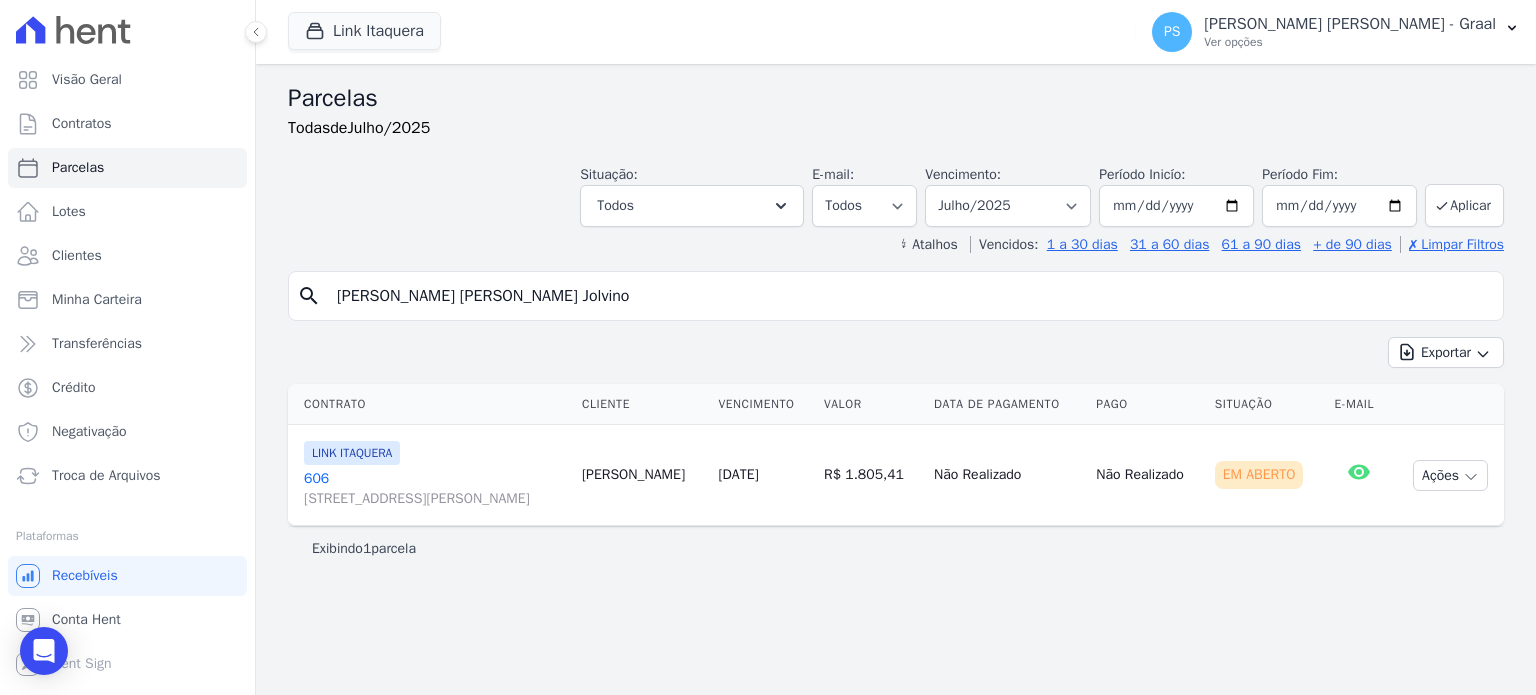 paste on "[PERSON_NAME] [PERSON_NAME]" 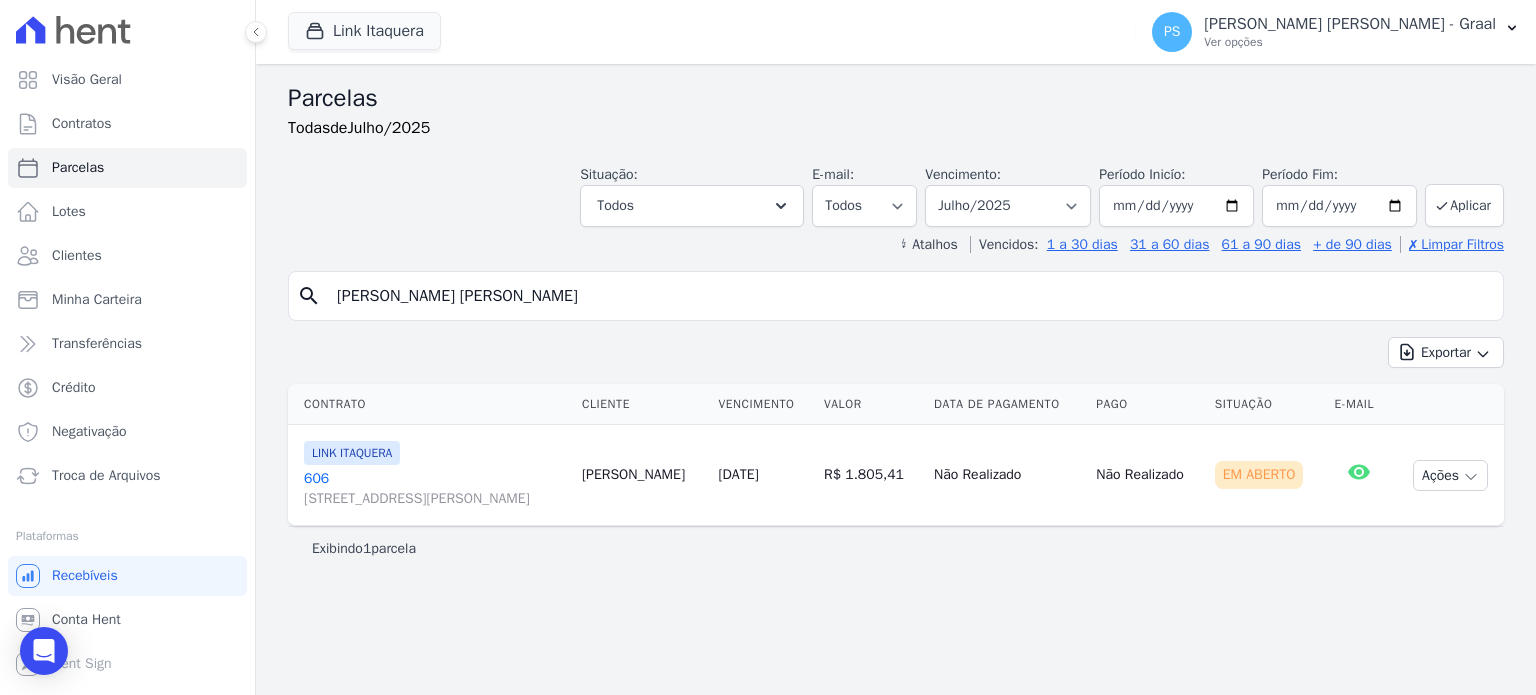 type on "[PERSON_NAME] [PERSON_NAME]" 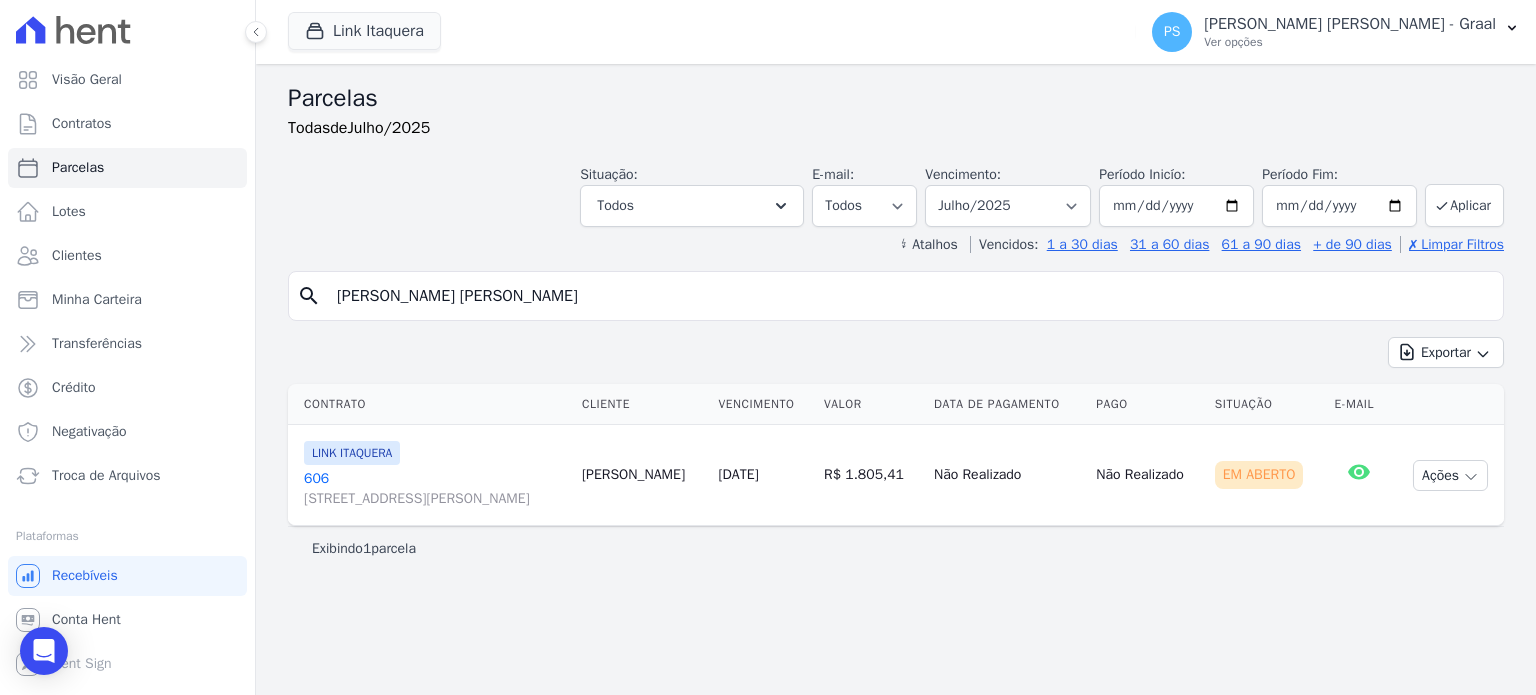 select 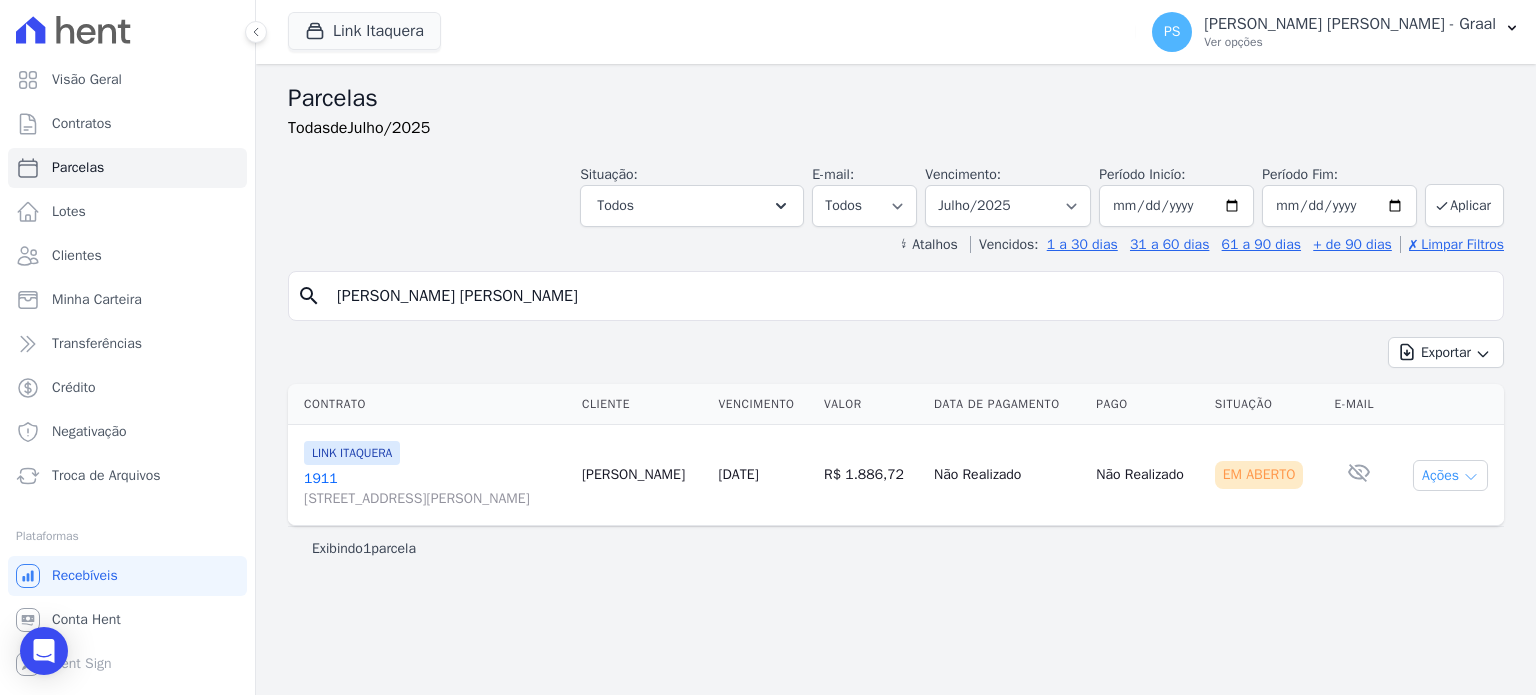 click on "Ações" at bounding box center [1450, 475] 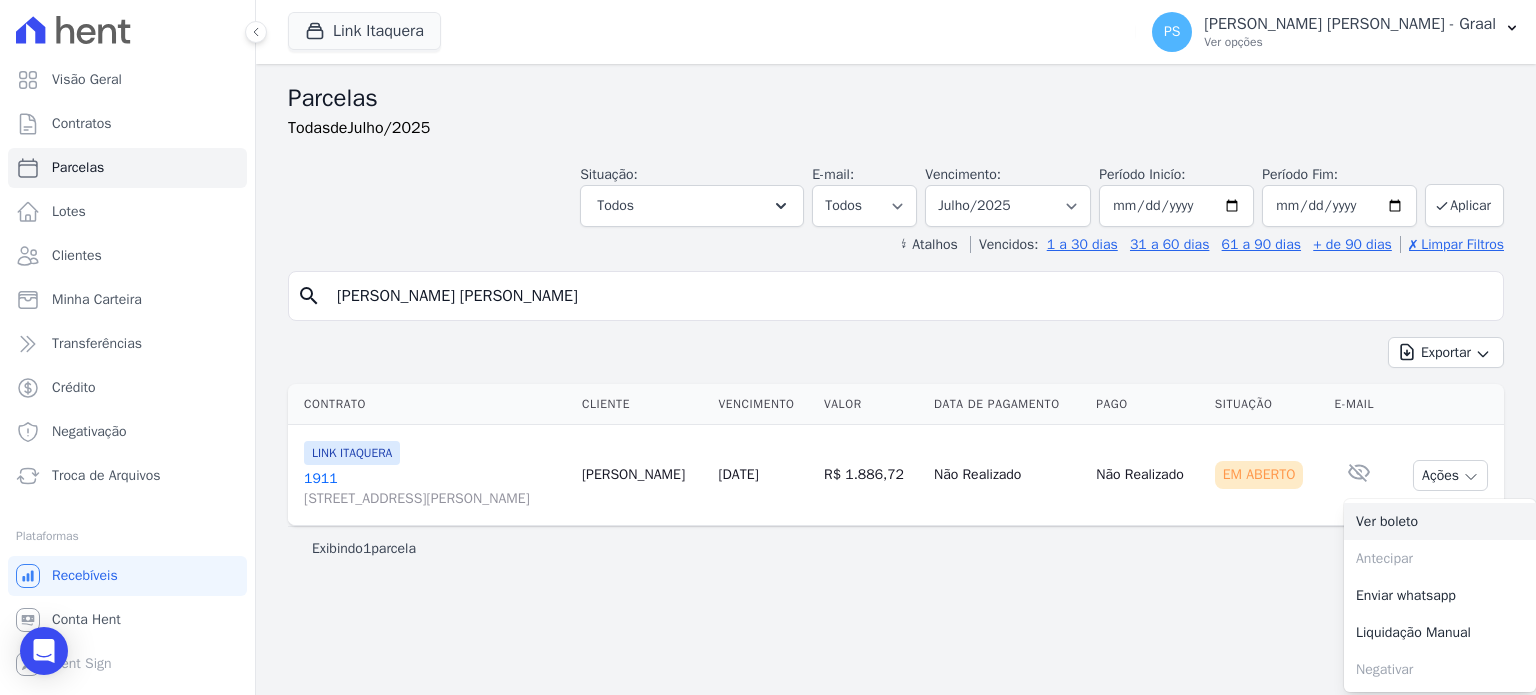 click on "Ver boleto" at bounding box center (1440, 521) 